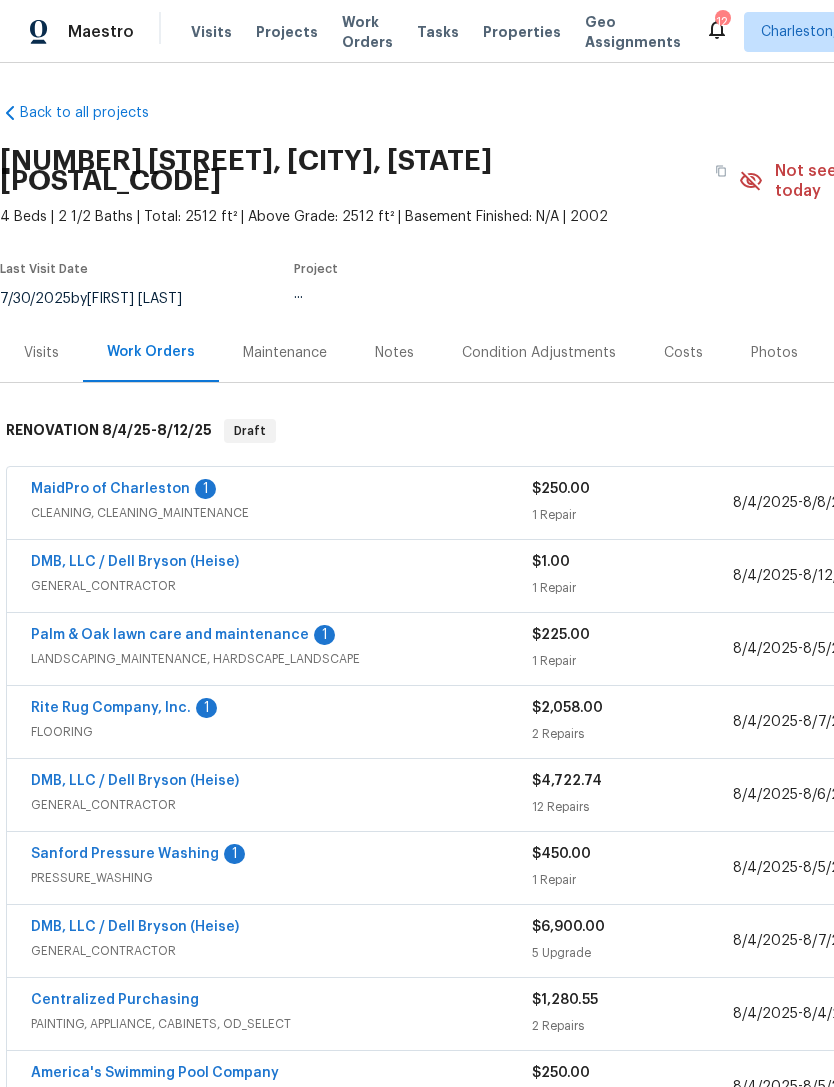 scroll, scrollTop: 0, scrollLeft: 0, axis: both 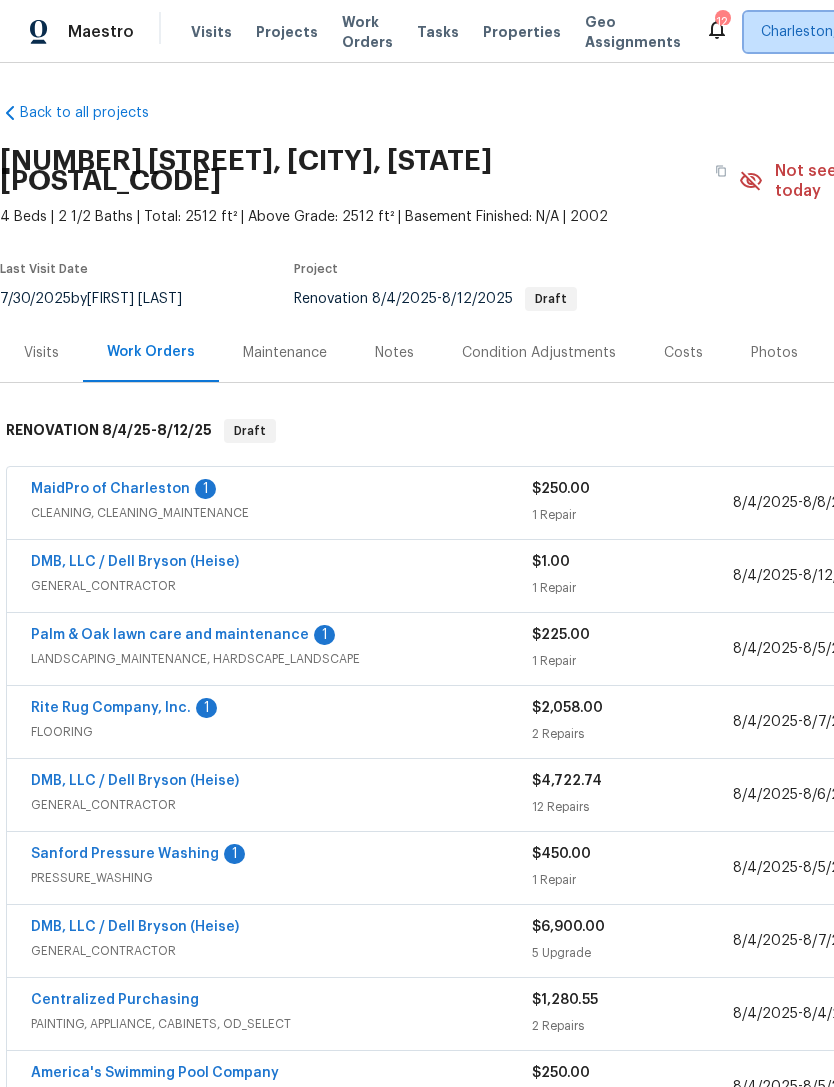 click on "Charleston, SC" at bounding box center (810, 32) 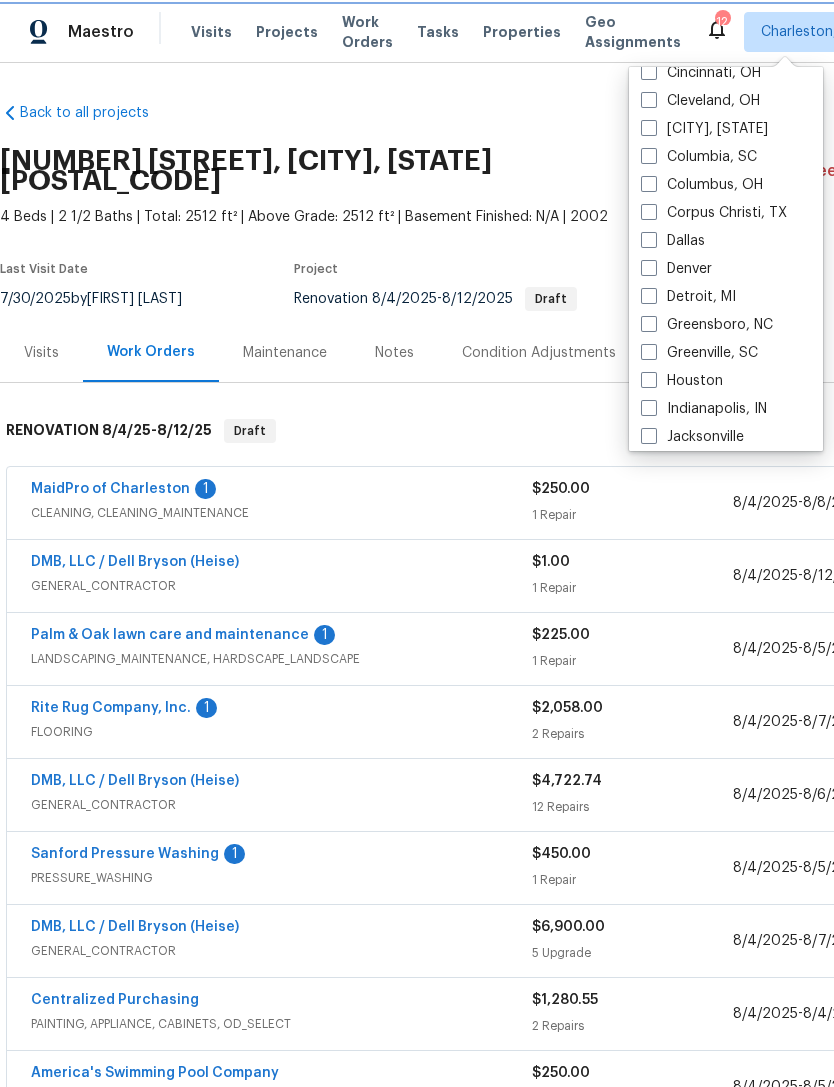 scroll, scrollTop: 384, scrollLeft: 0, axis: vertical 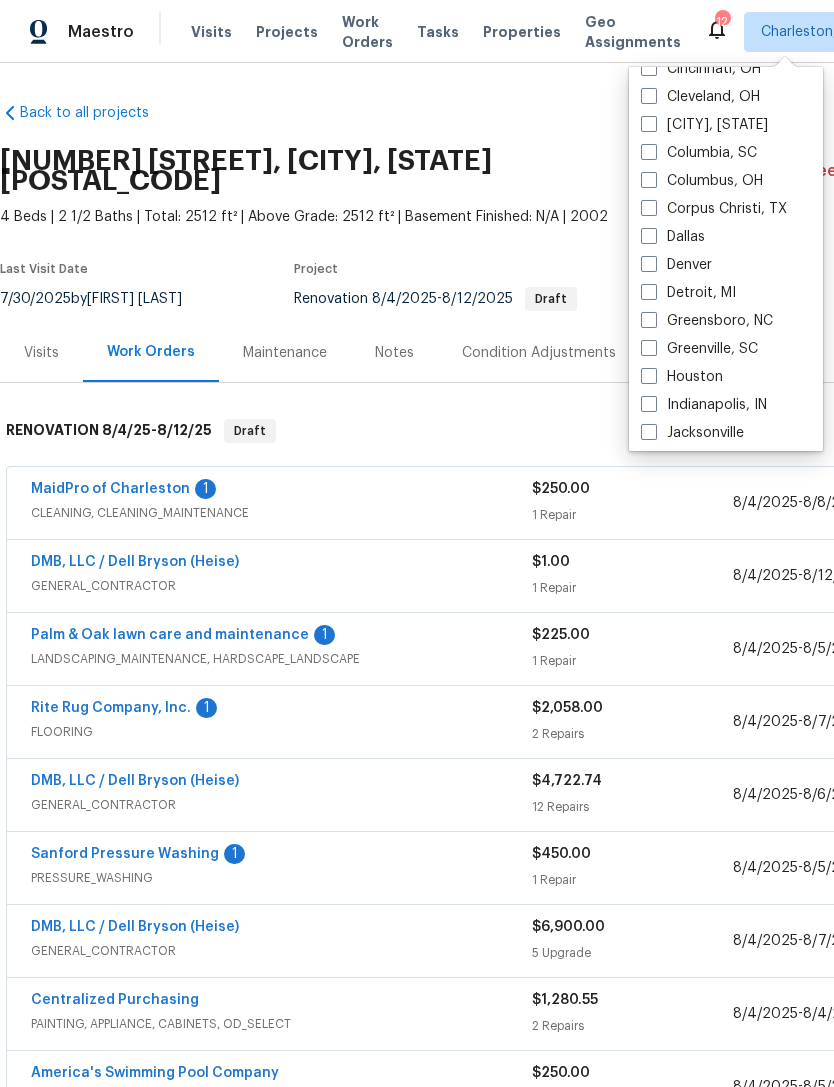 click at bounding box center (649, 348) 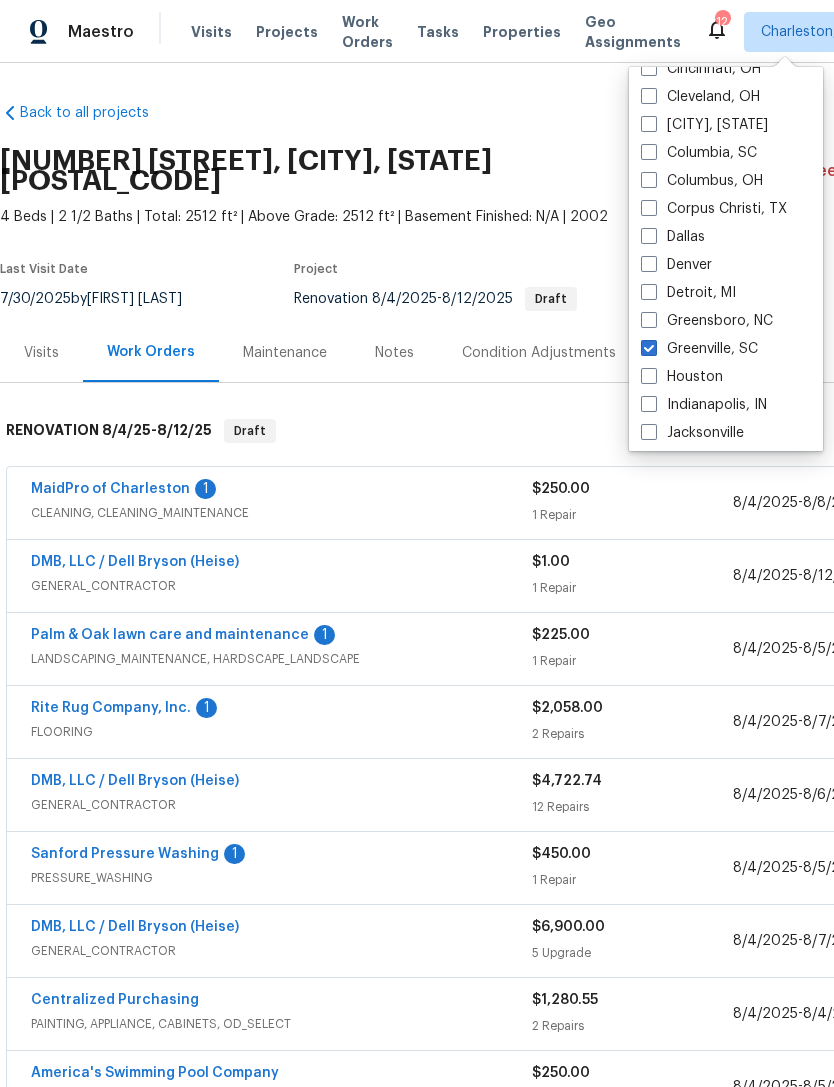 checkbox on "true" 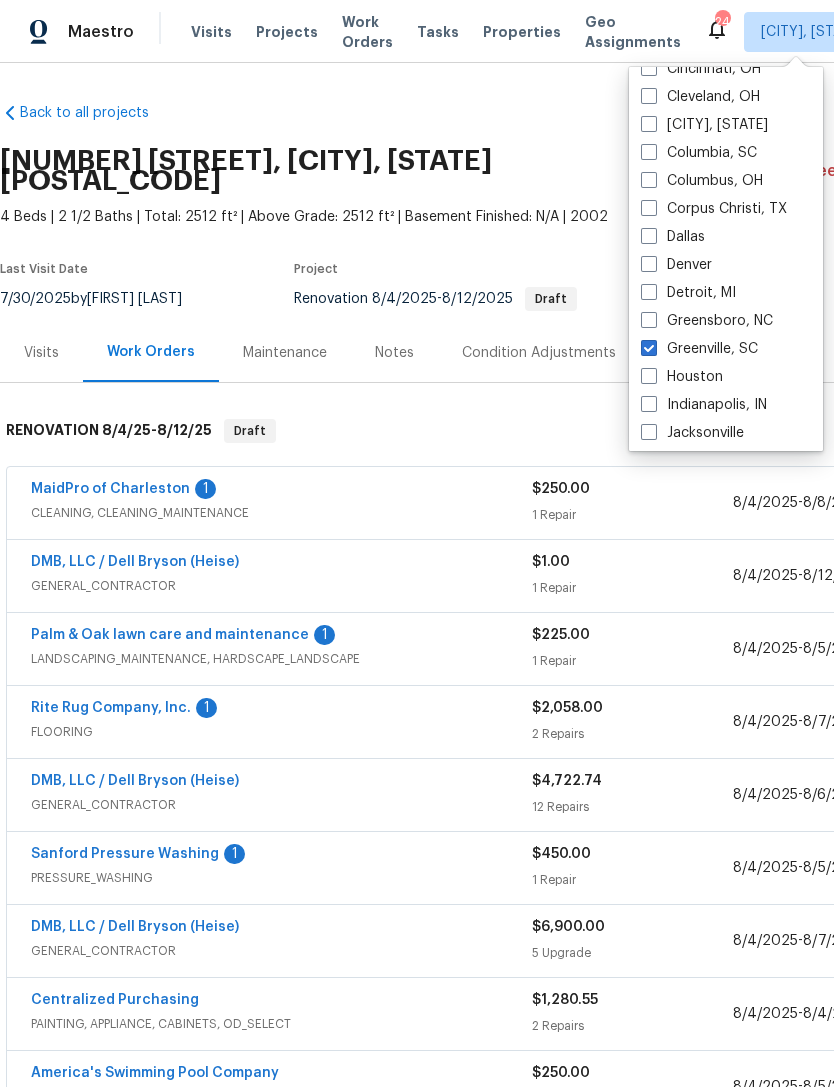 click on "Back to all projects" at bounding box center [96, 113] 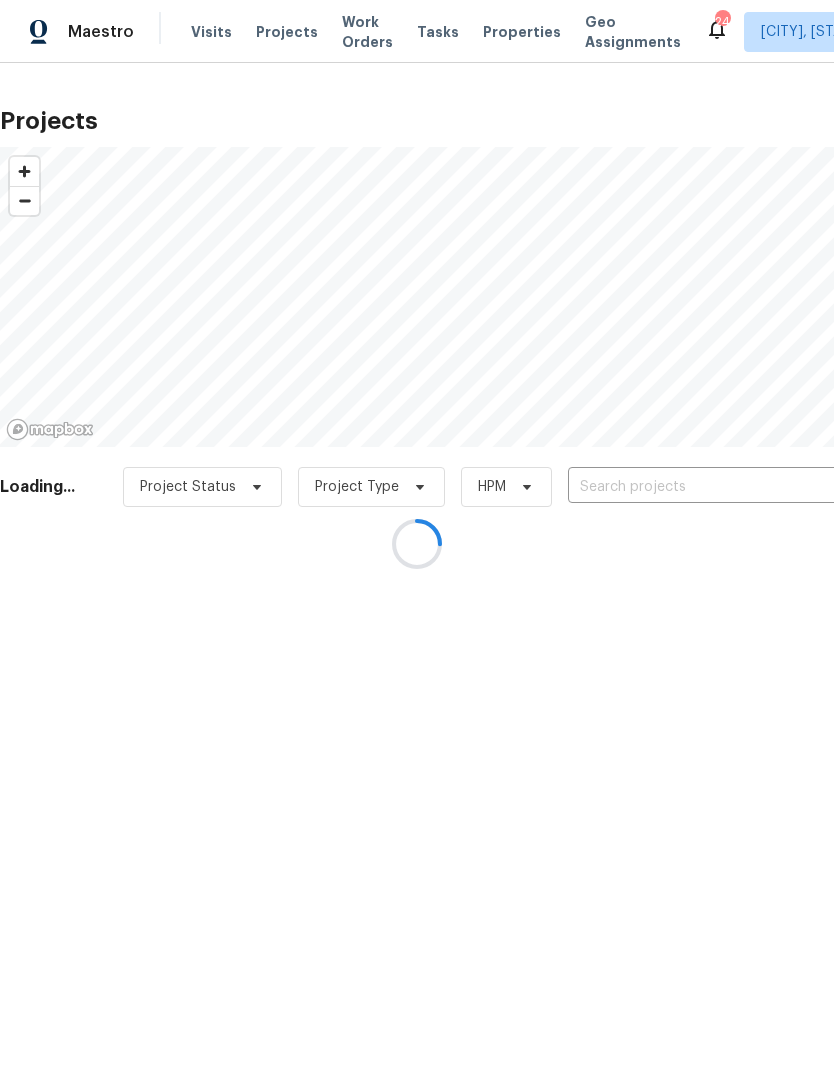 click at bounding box center [417, 543] 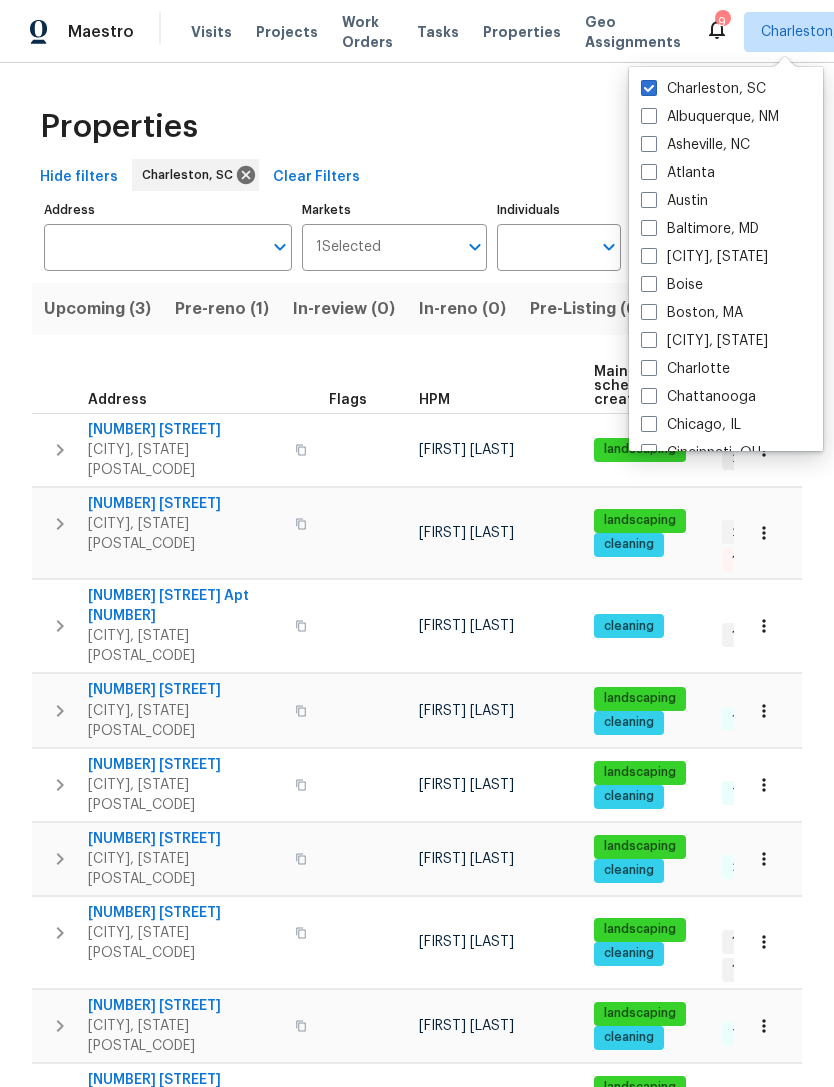 scroll, scrollTop: 0, scrollLeft: 0, axis: both 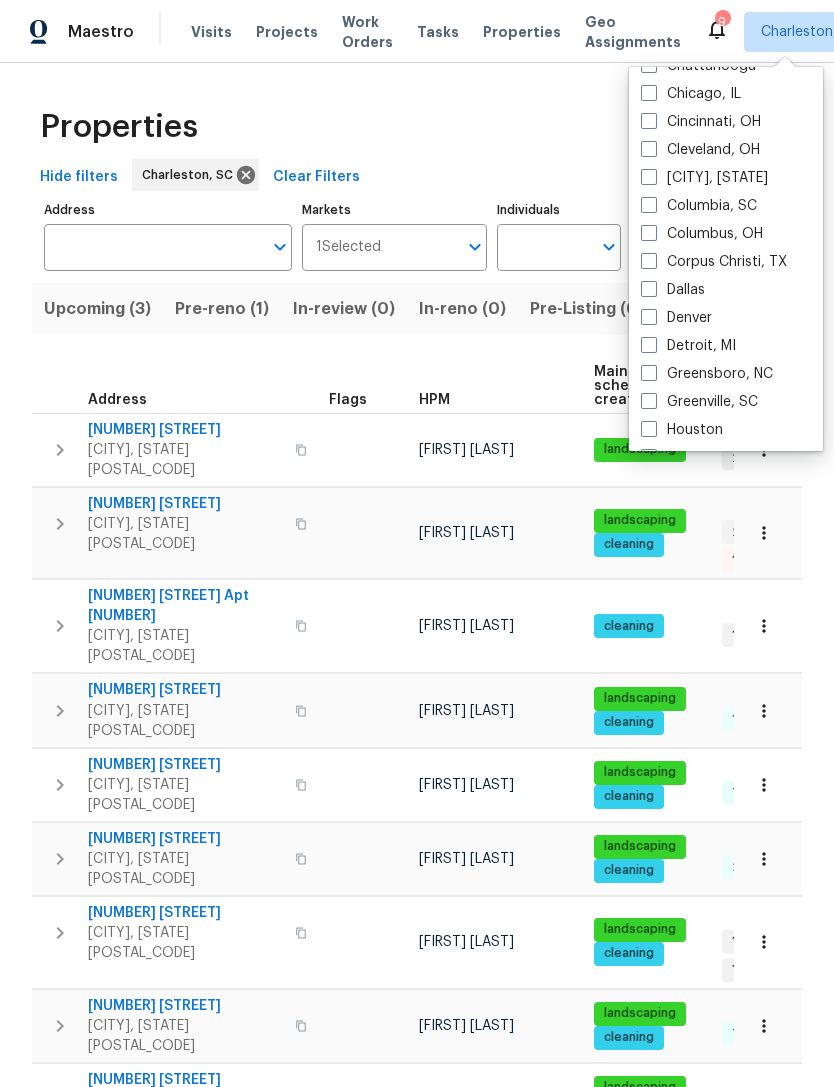 click on "Greenville, SC" at bounding box center (699, 402) 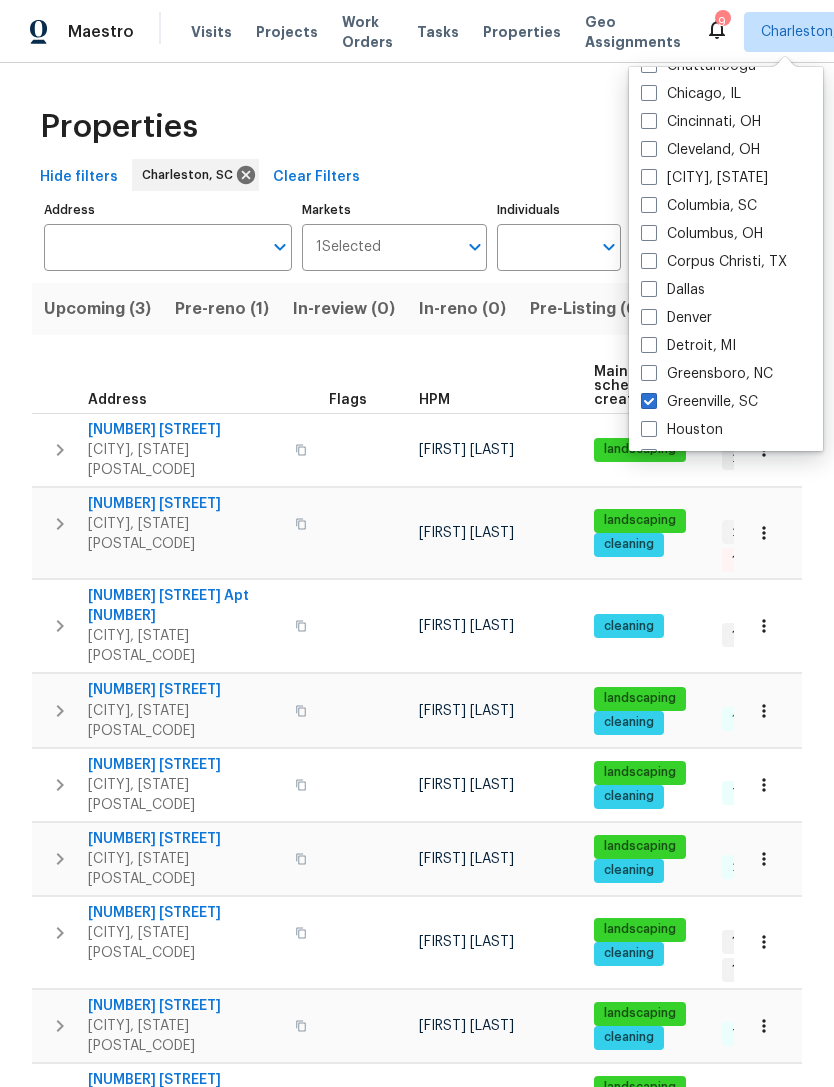 checkbox on "true" 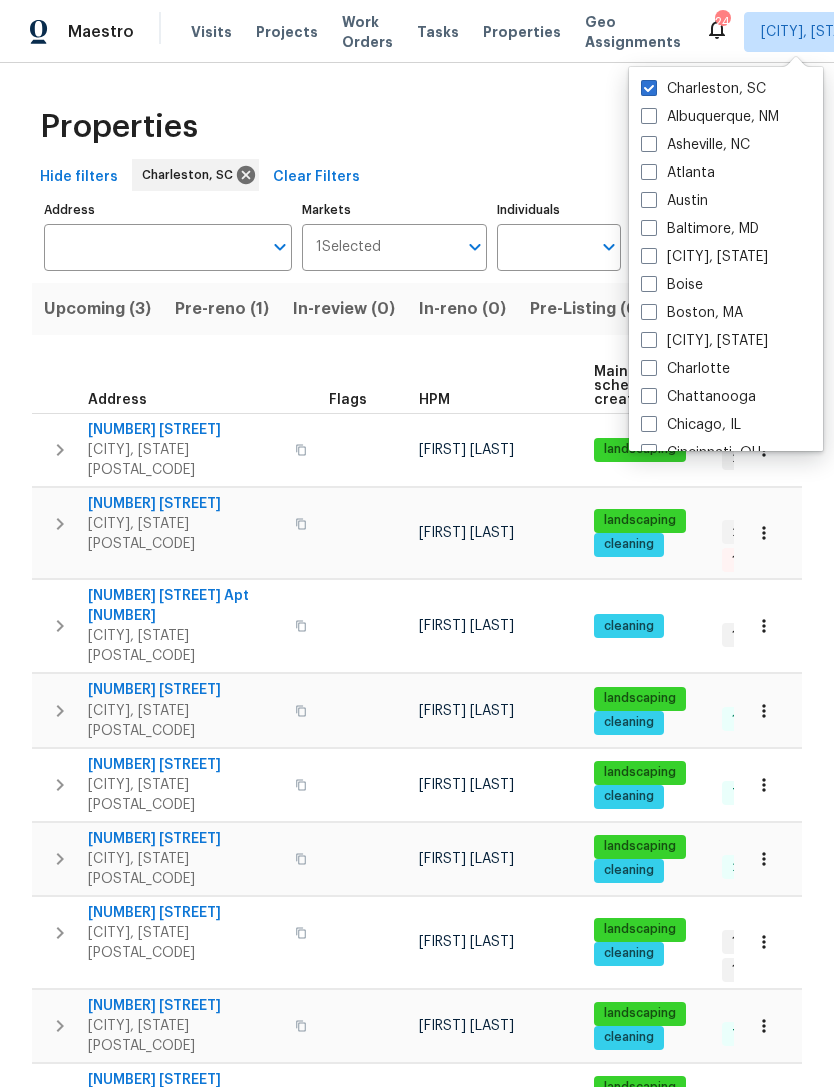 scroll, scrollTop: 0, scrollLeft: 0, axis: both 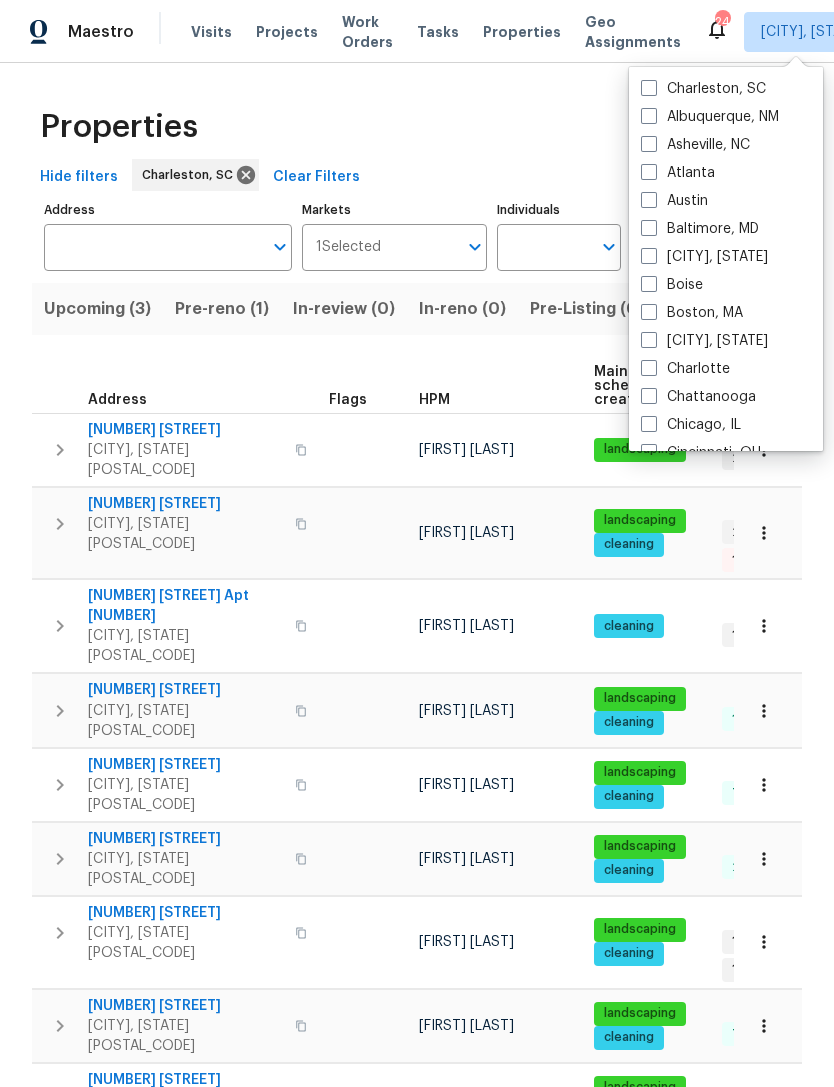 checkbox on "false" 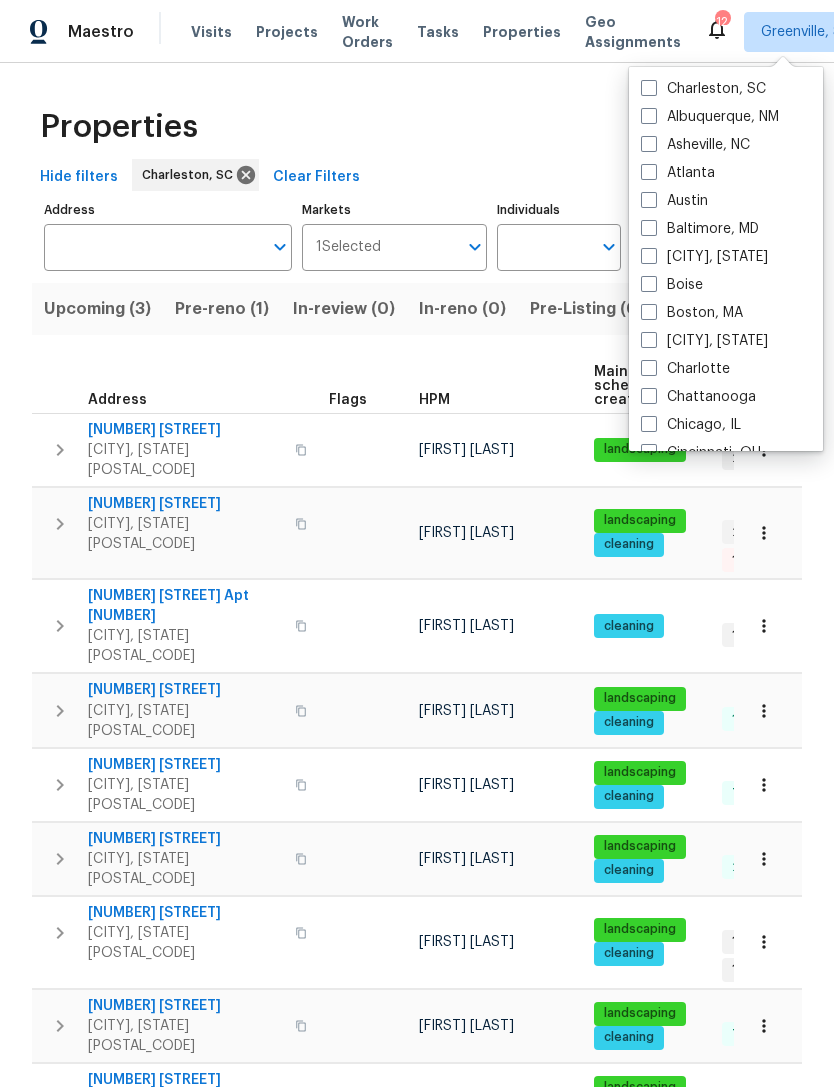 click on "Visits" at bounding box center [211, 32] 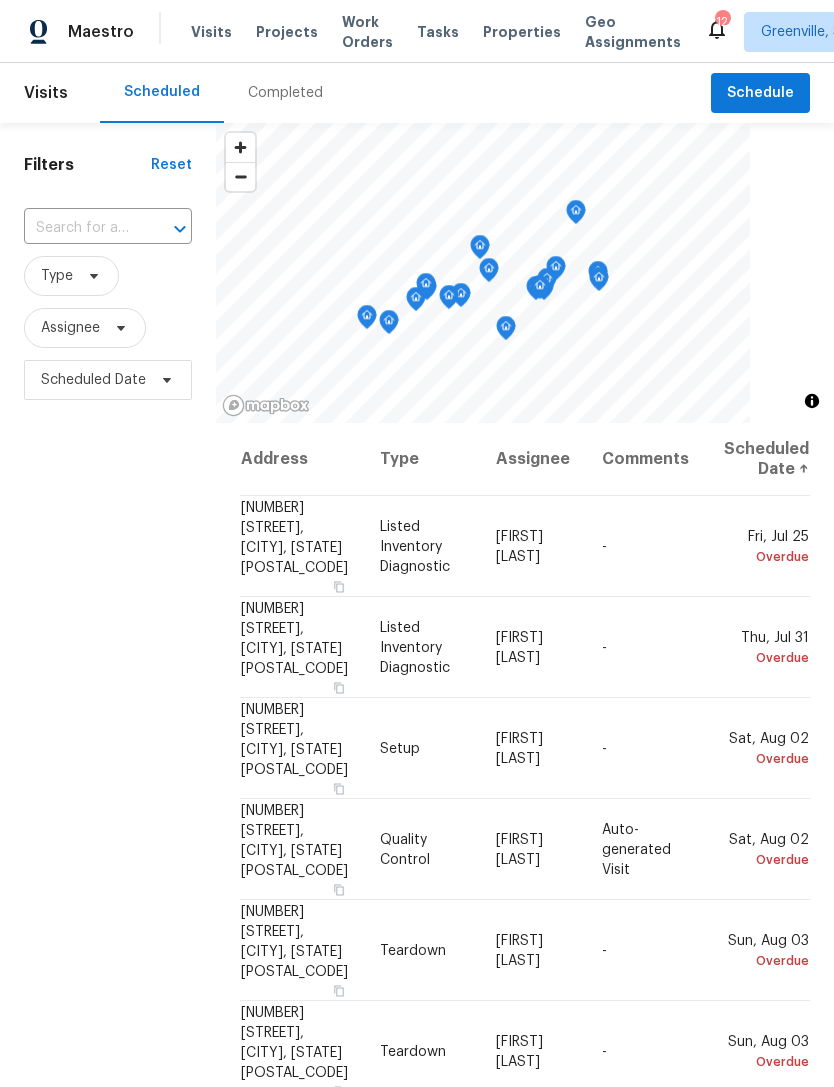 scroll, scrollTop: 0, scrollLeft: 0, axis: both 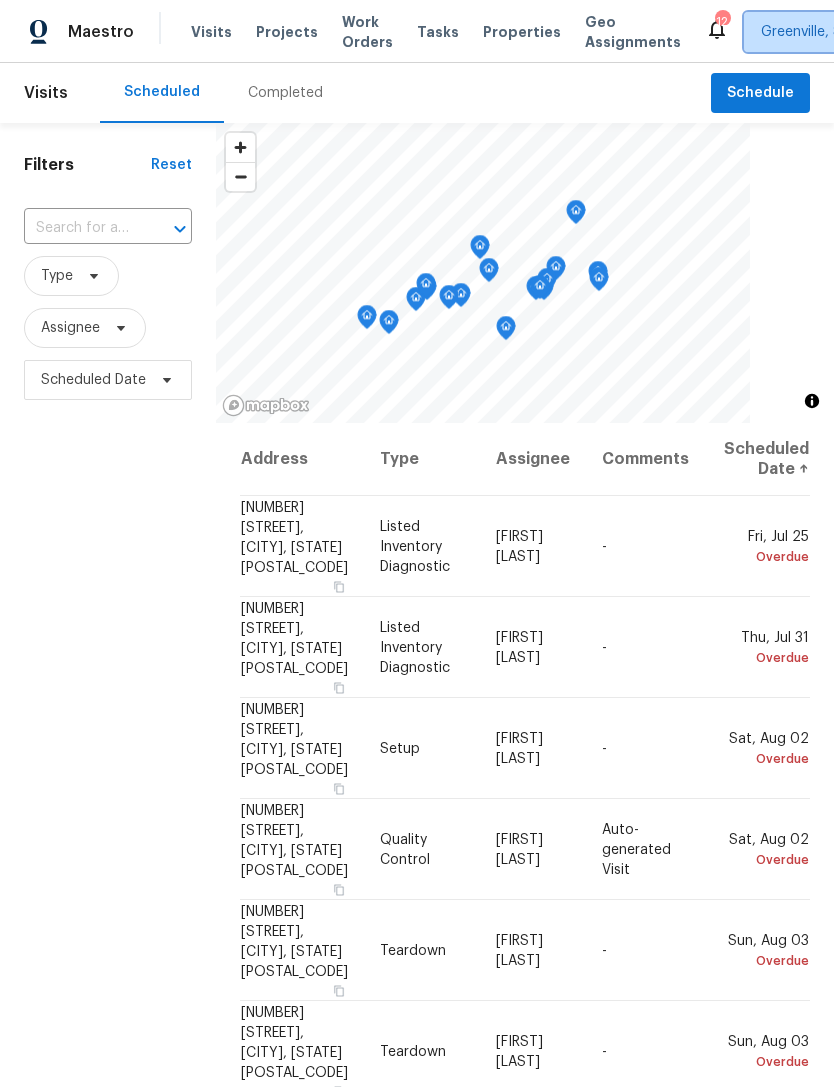 click on "Greenville, SC" at bounding box center [806, 32] 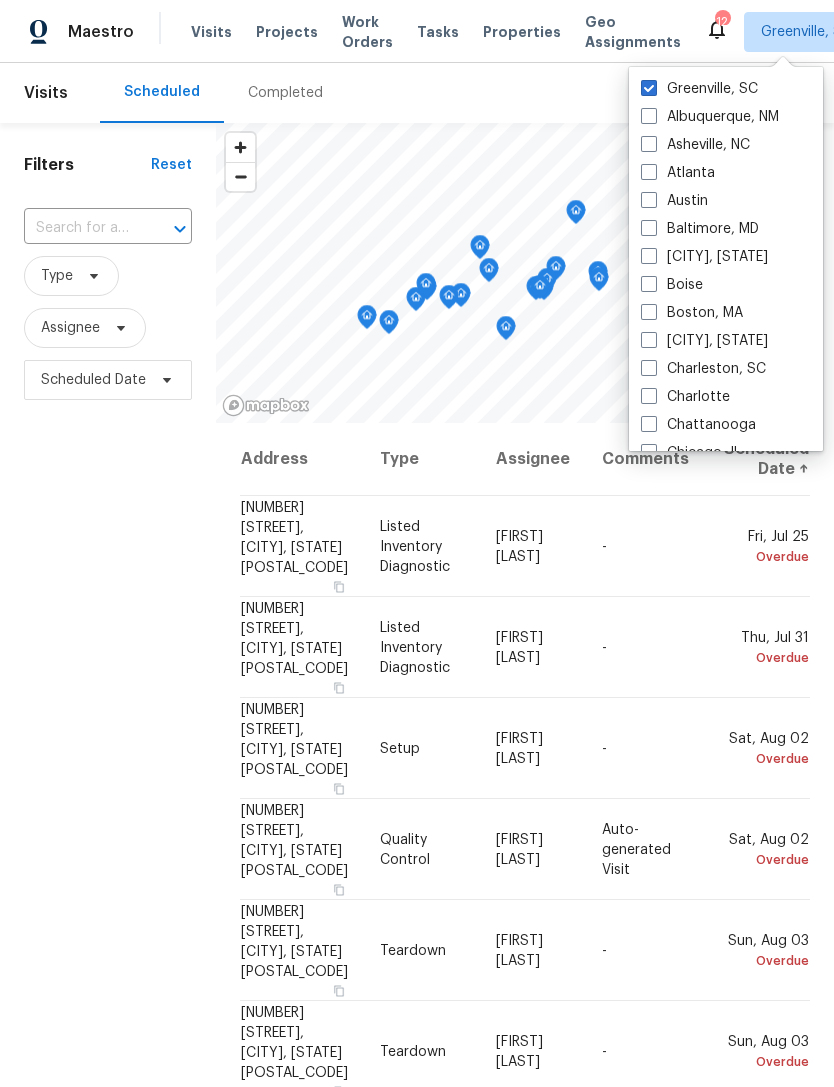 scroll, scrollTop: 0, scrollLeft: 0, axis: both 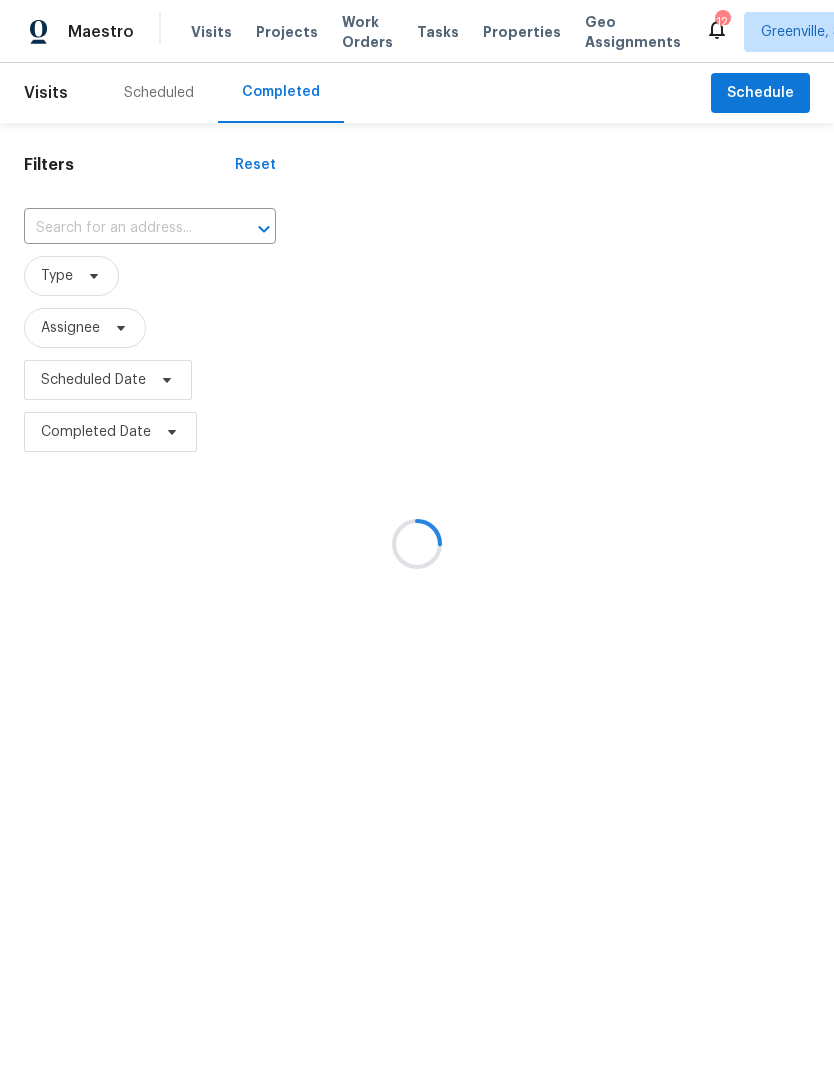 click at bounding box center (417, 543) 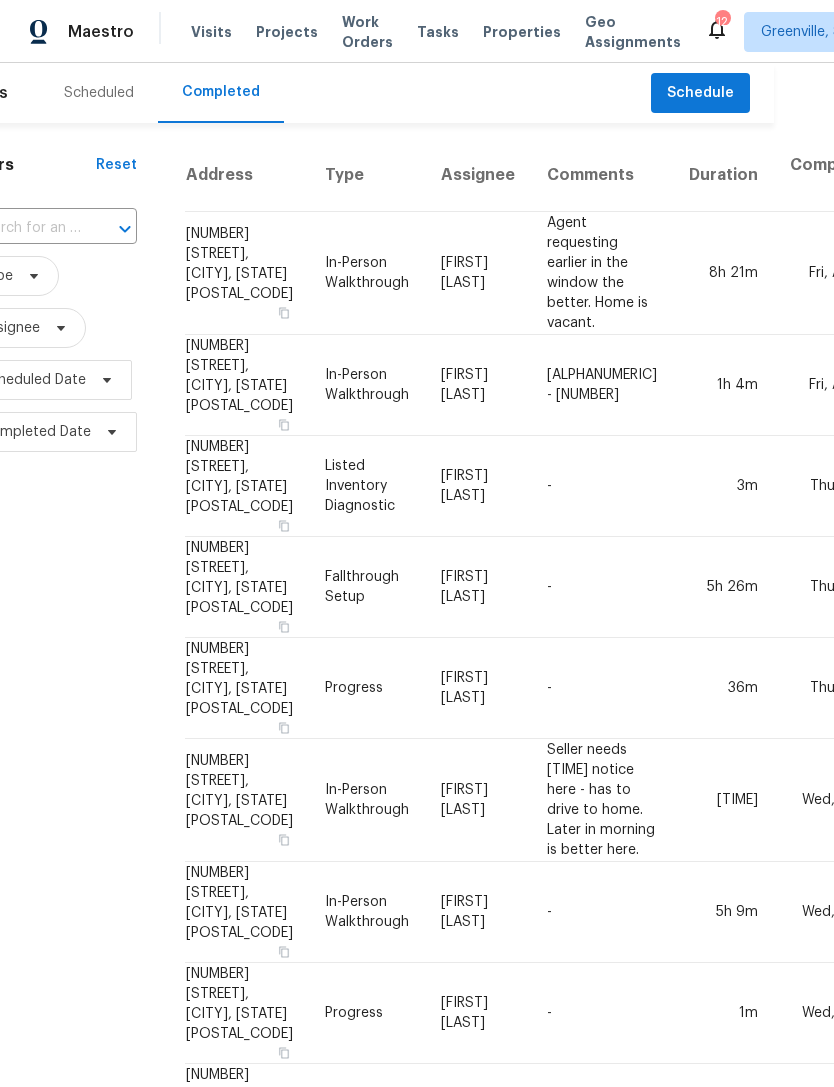 scroll, scrollTop: 0, scrollLeft: 59, axis: horizontal 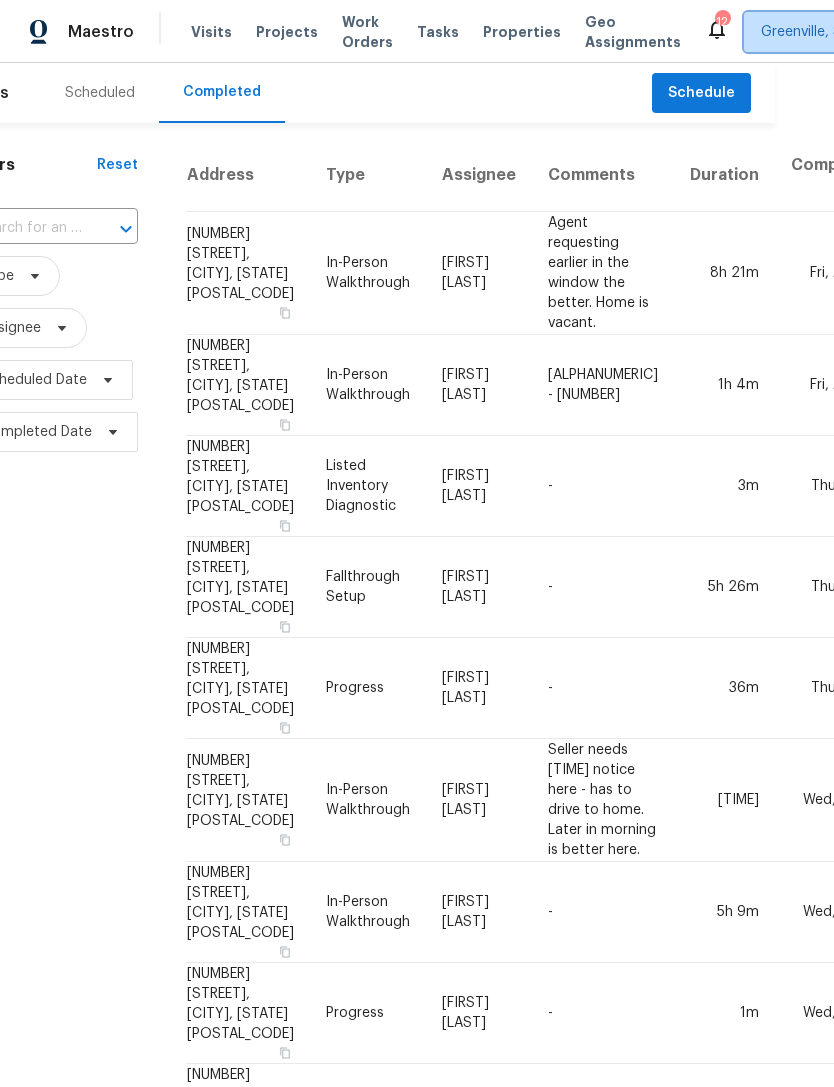 click on "Greenville, SC" at bounding box center [806, 32] 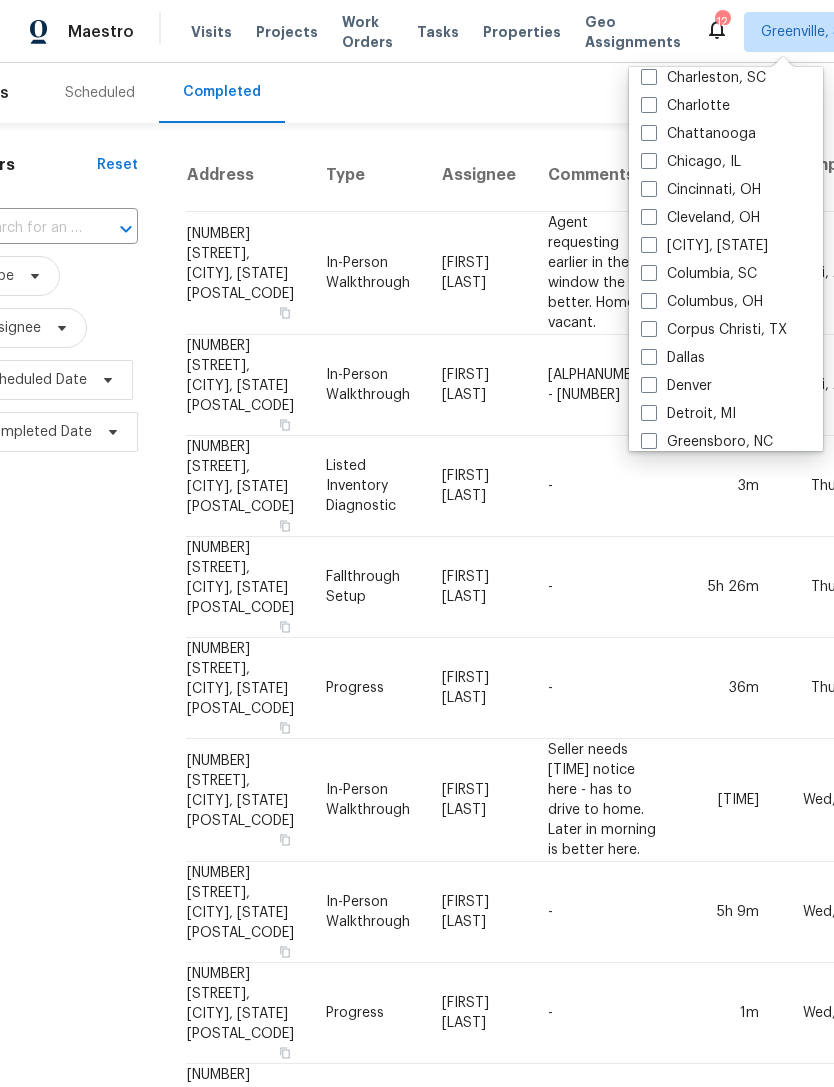scroll, scrollTop: 294, scrollLeft: 0, axis: vertical 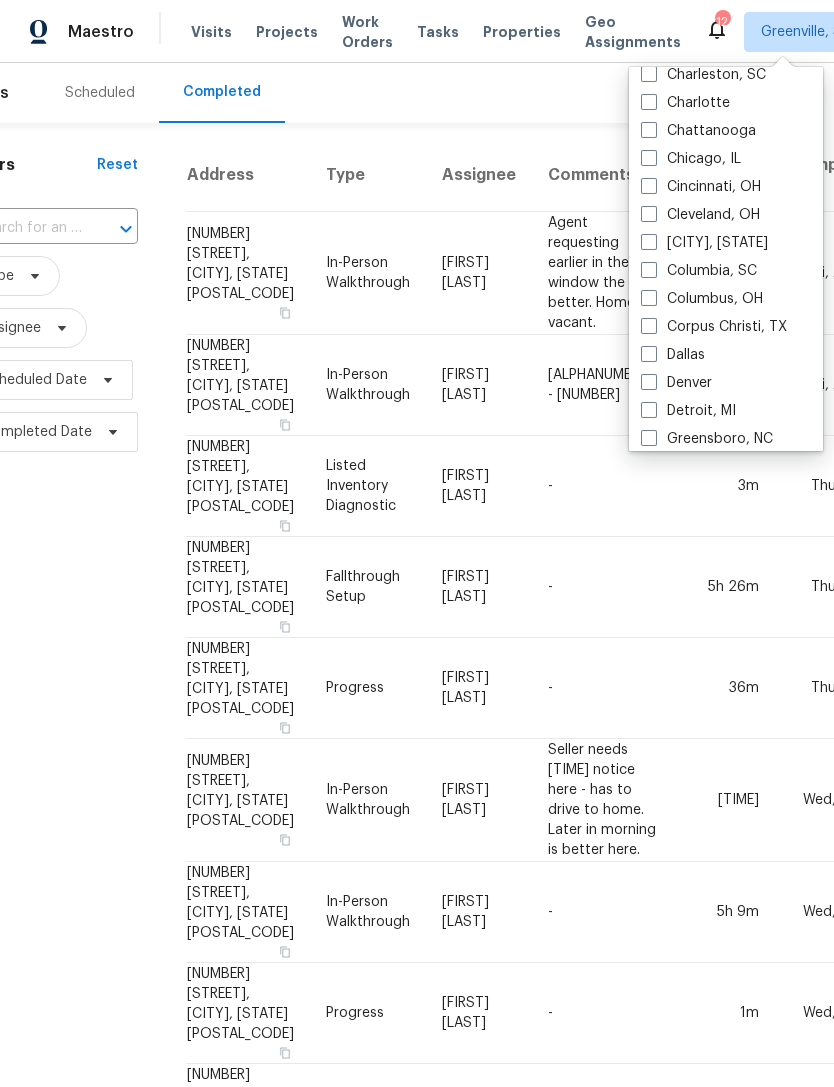click at bounding box center (649, 270) 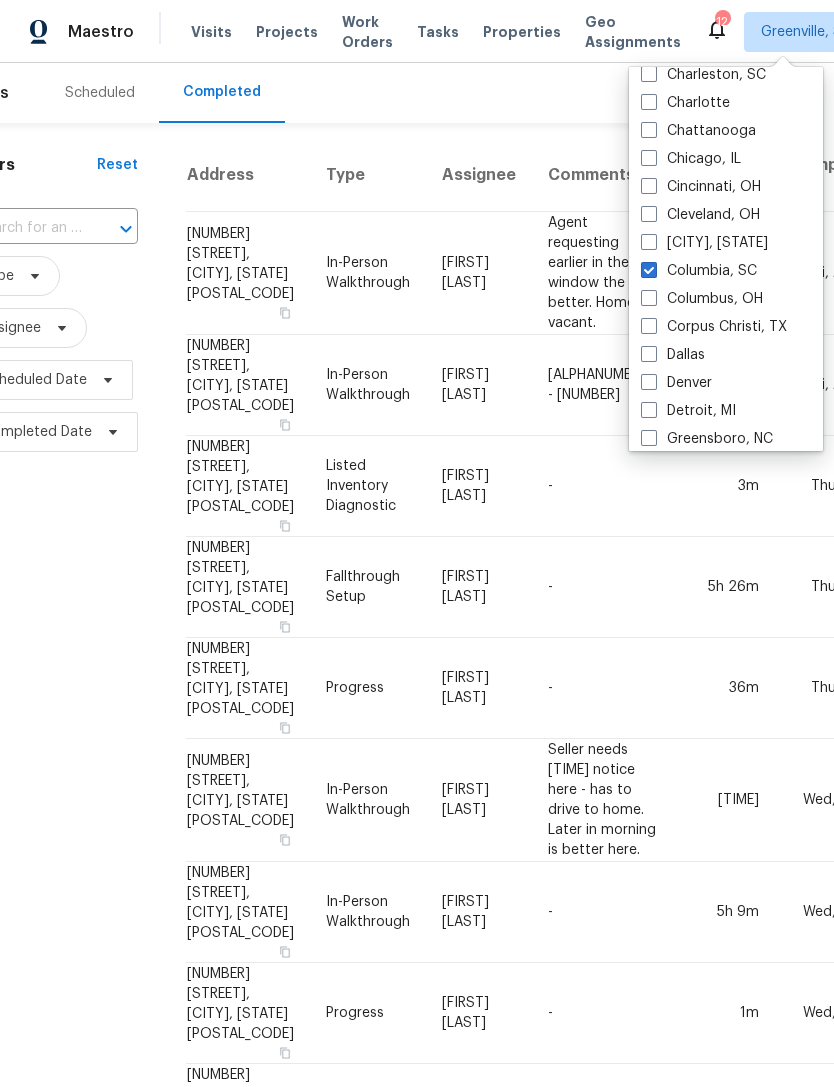 checkbox on "true" 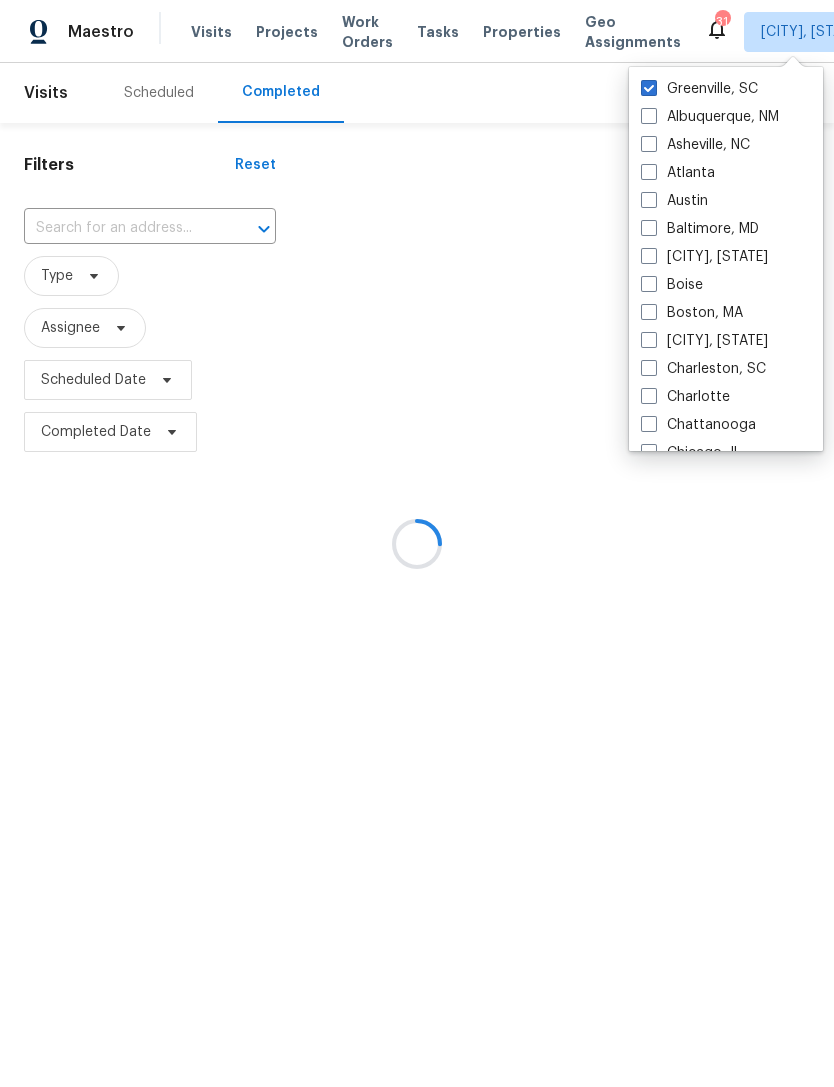 scroll, scrollTop: 0, scrollLeft: 0, axis: both 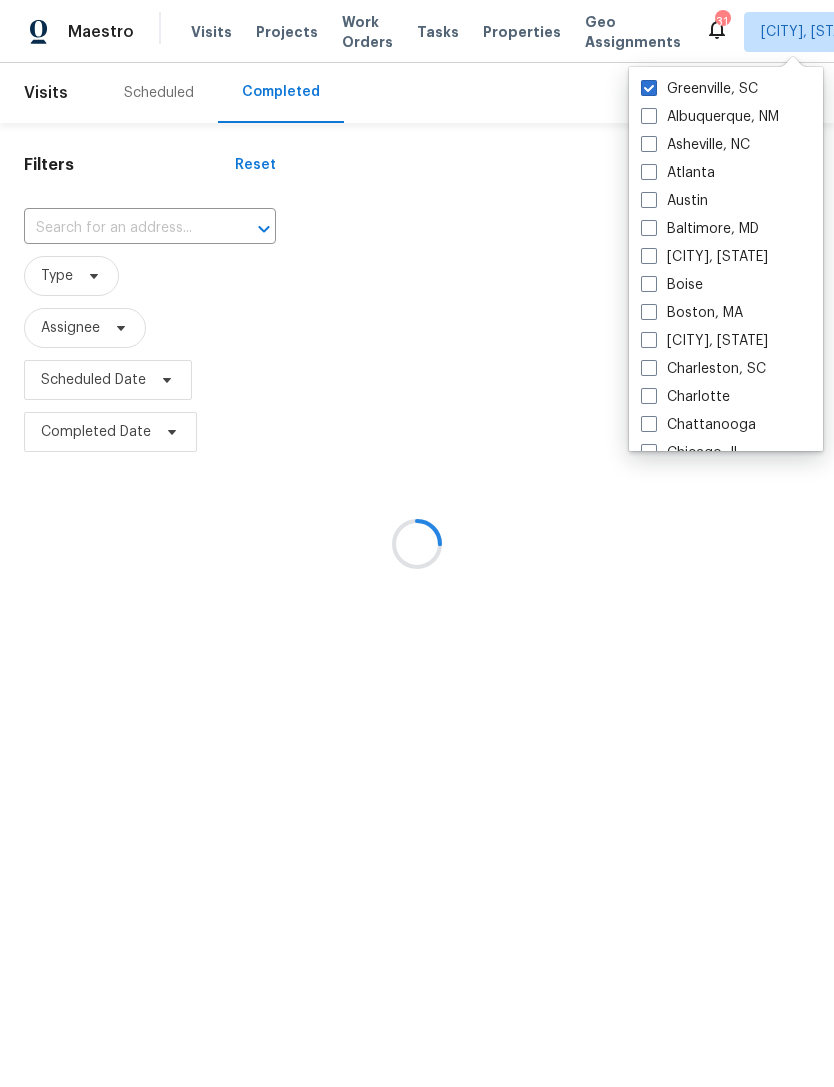 click at bounding box center [649, 88] 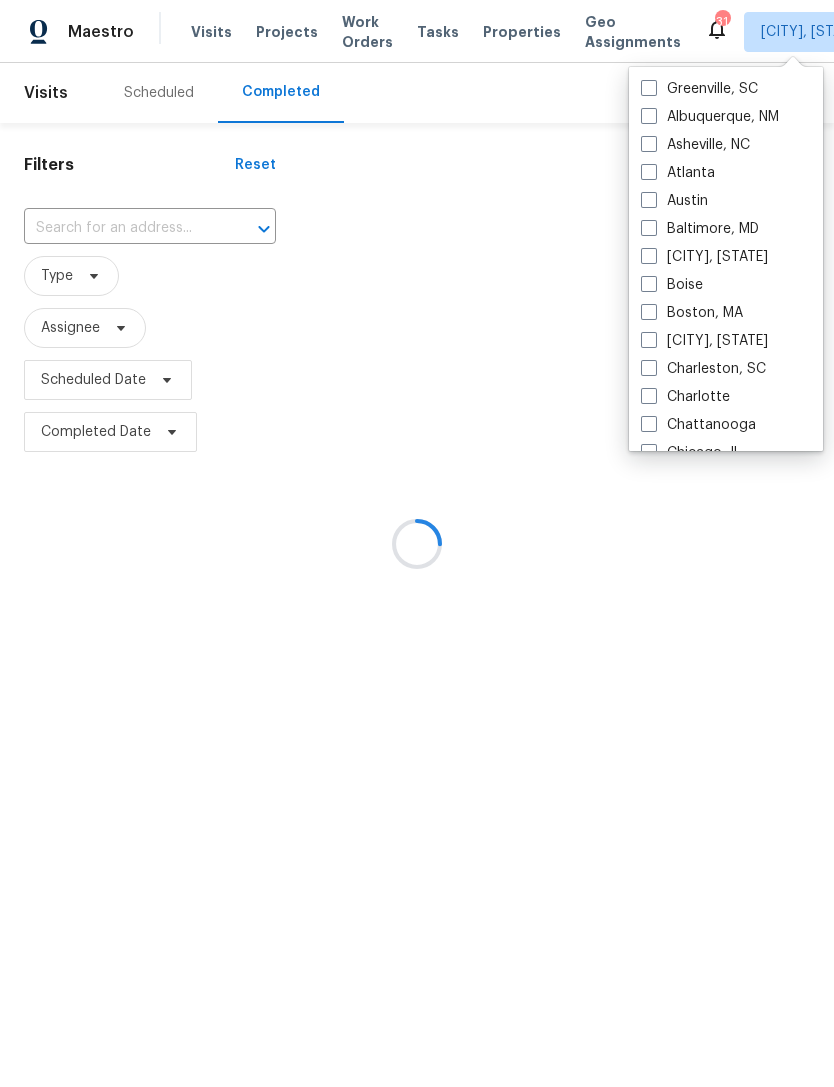 checkbox on "false" 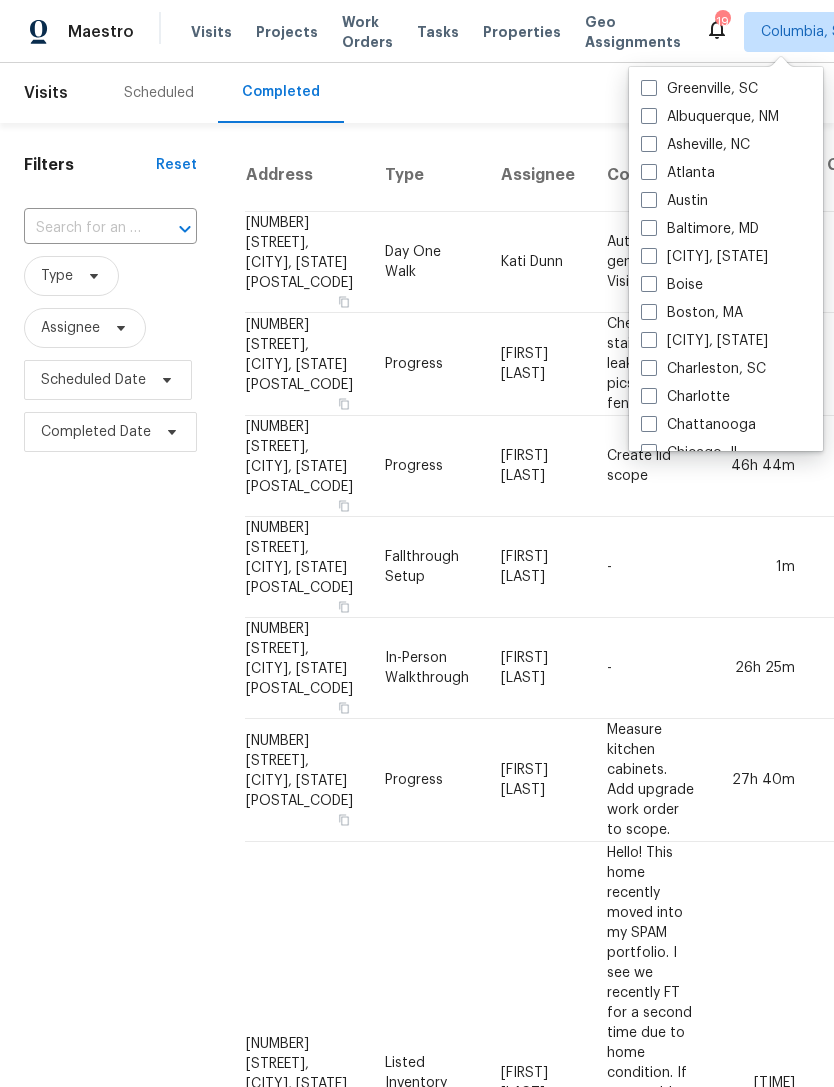 click on "Properties" at bounding box center (522, 32) 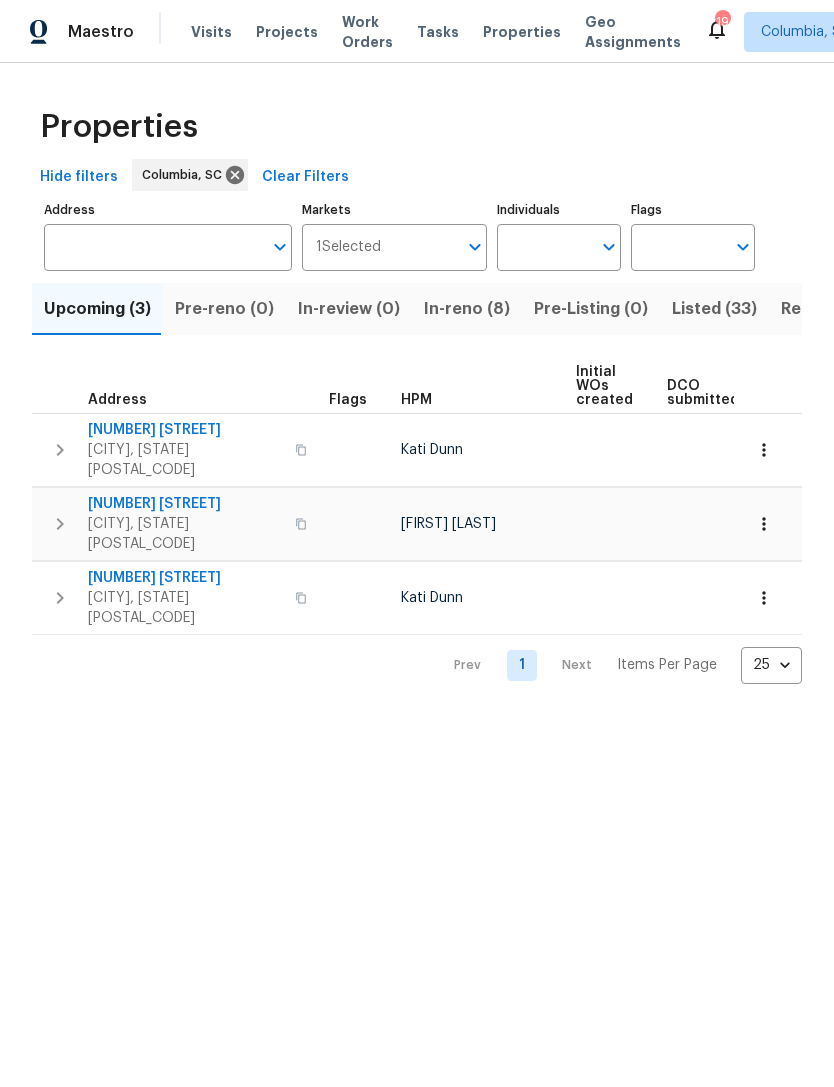 click on "Visits" at bounding box center (211, 32) 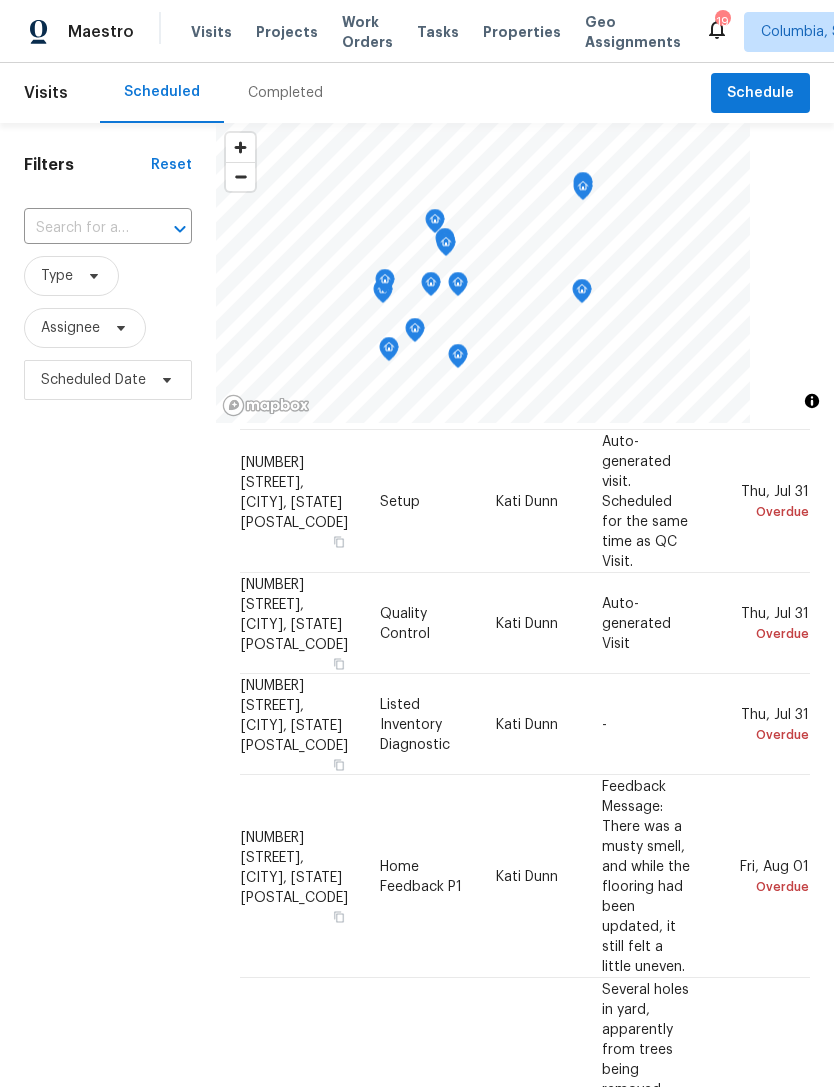 scroll, scrollTop: 0, scrollLeft: 0, axis: both 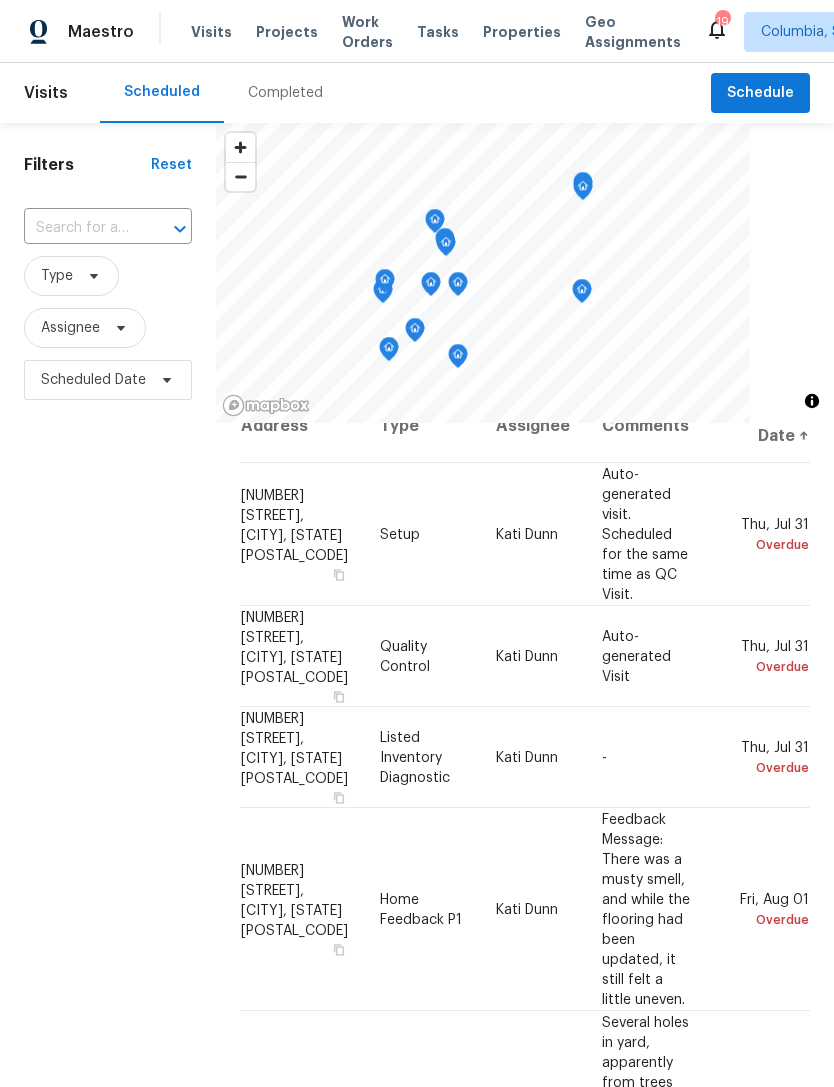 click on "Completed" at bounding box center [285, 93] 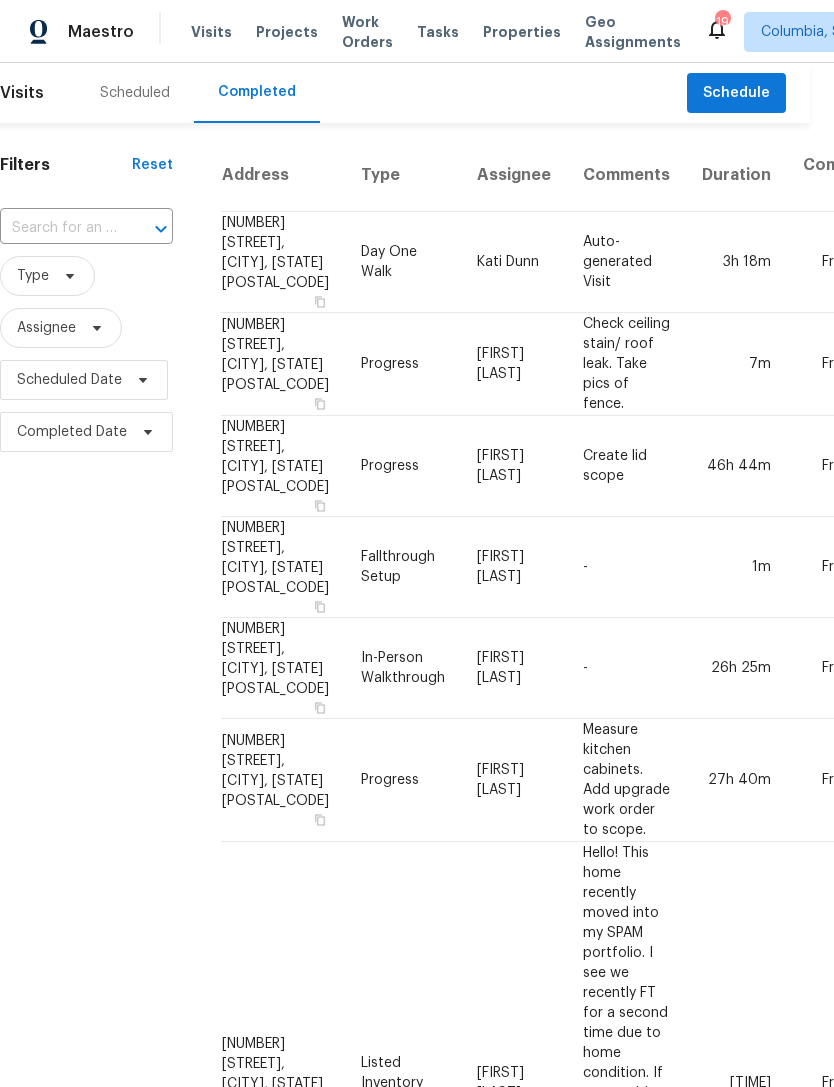 scroll, scrollTop: 0, scrollLeft: 24, axis: horizontal 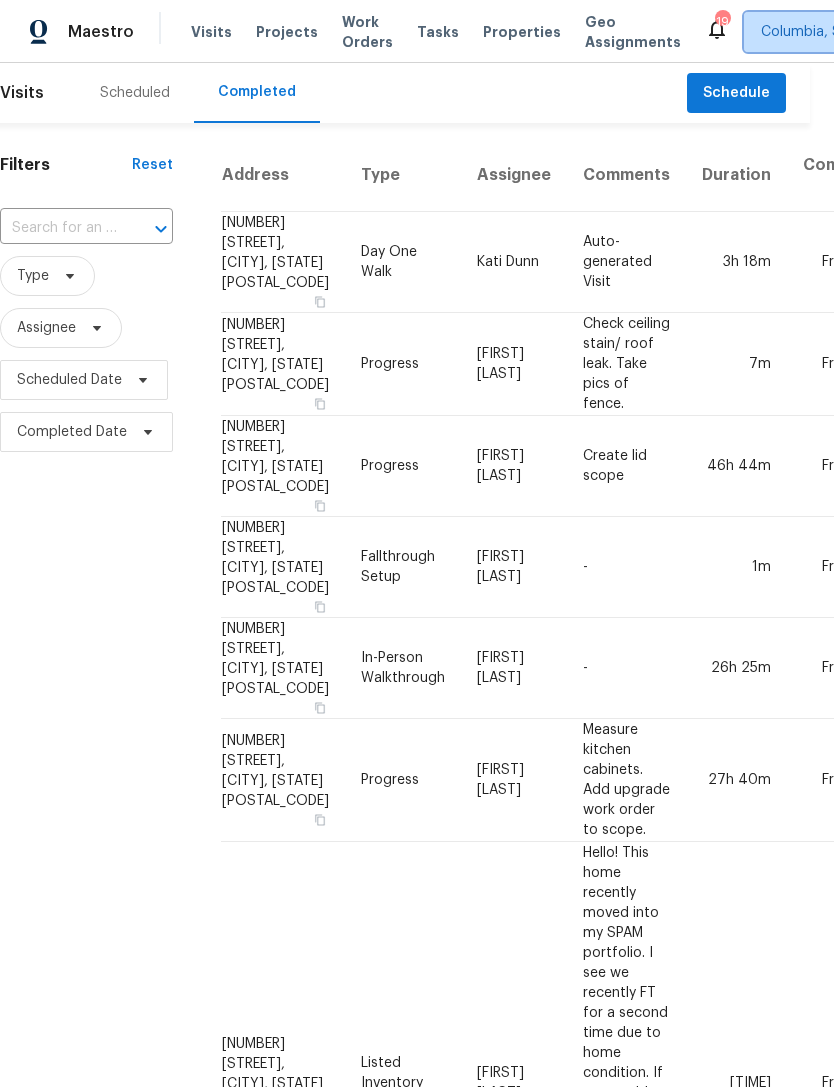 click on "Columbia, SC" at bounding box center [806, 32] 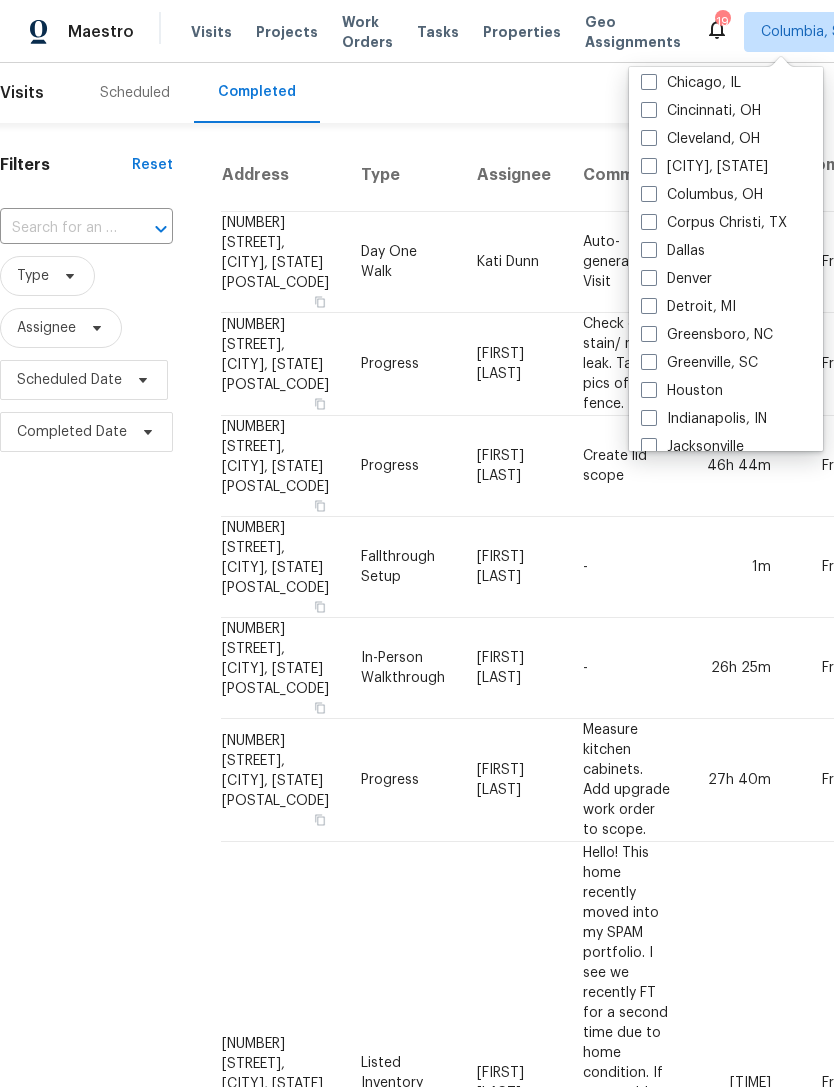 scroll, scrollTop: 376, scrollLeft: 0, axis: vertical 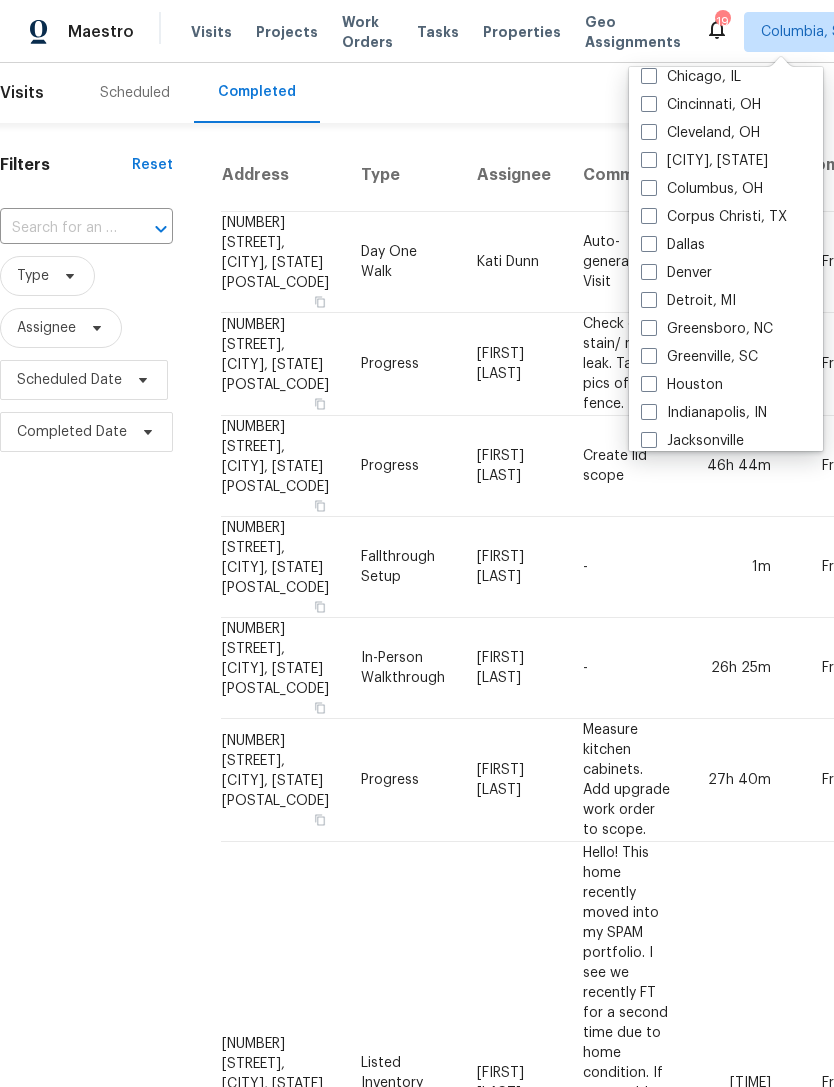click on "Greensboro, NC" at bounding box center [707, 329] 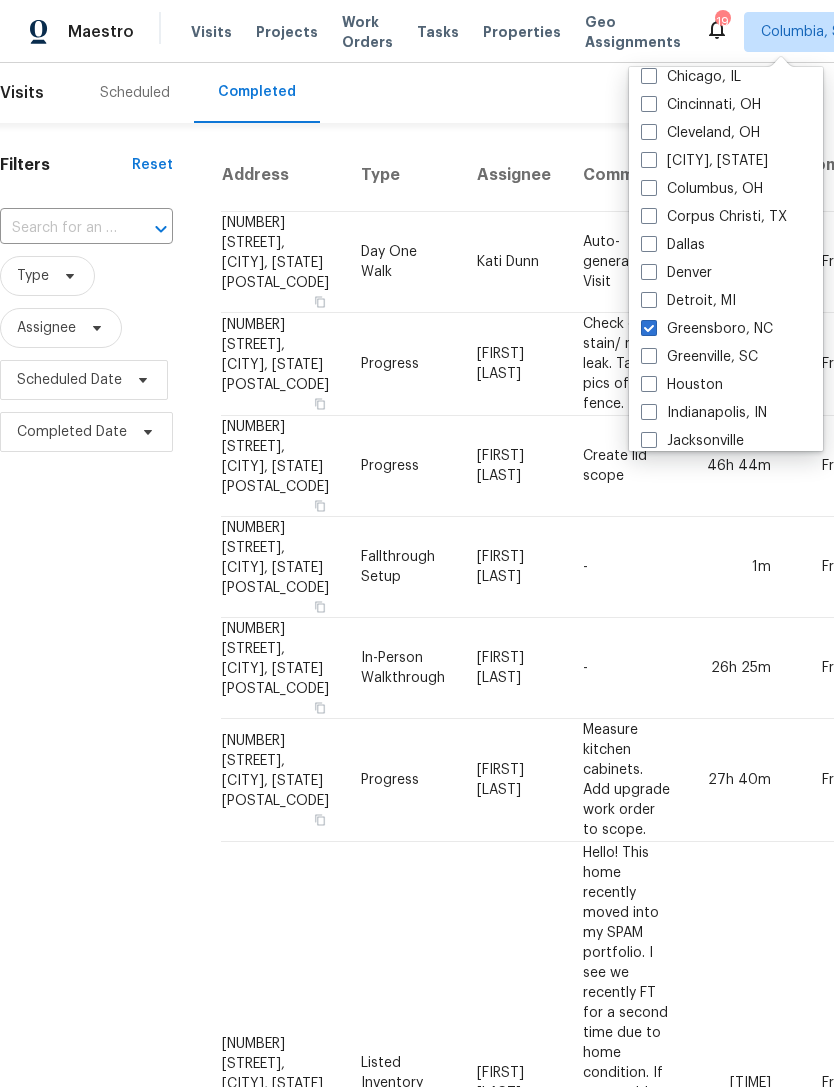 checkbox on "true" 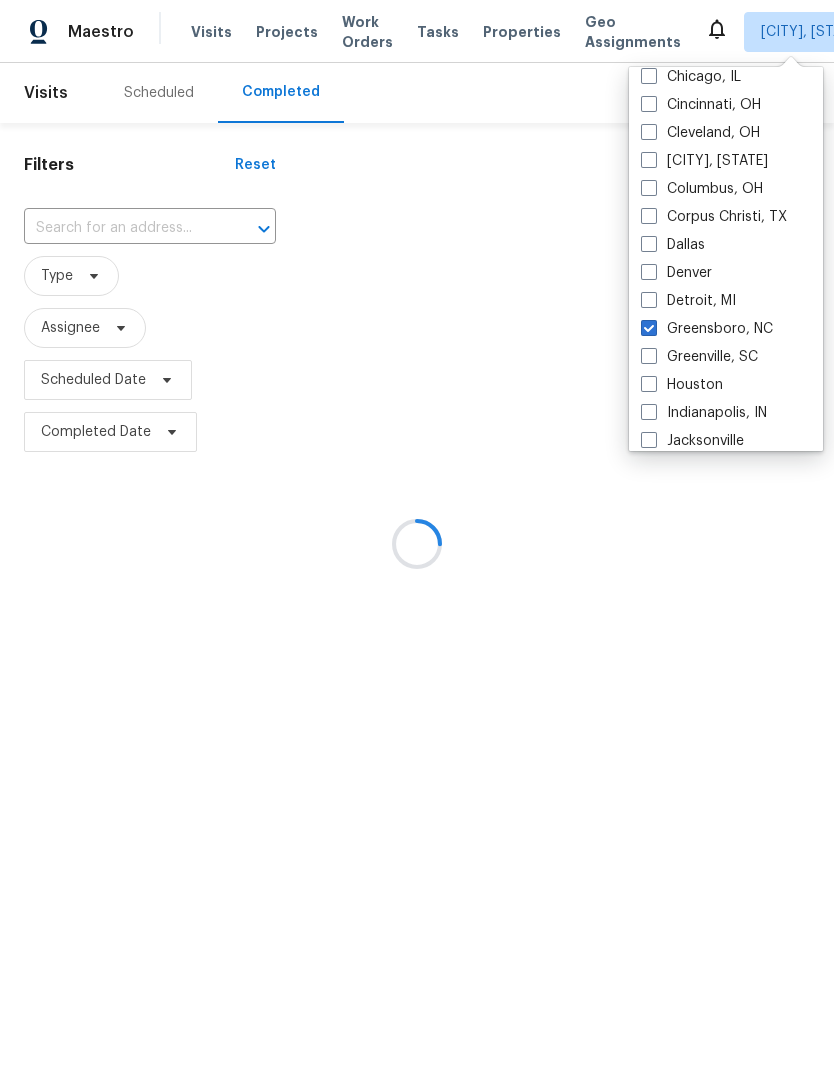 scroll, scrollTop: 0, scrollLeft: 0, axis: both 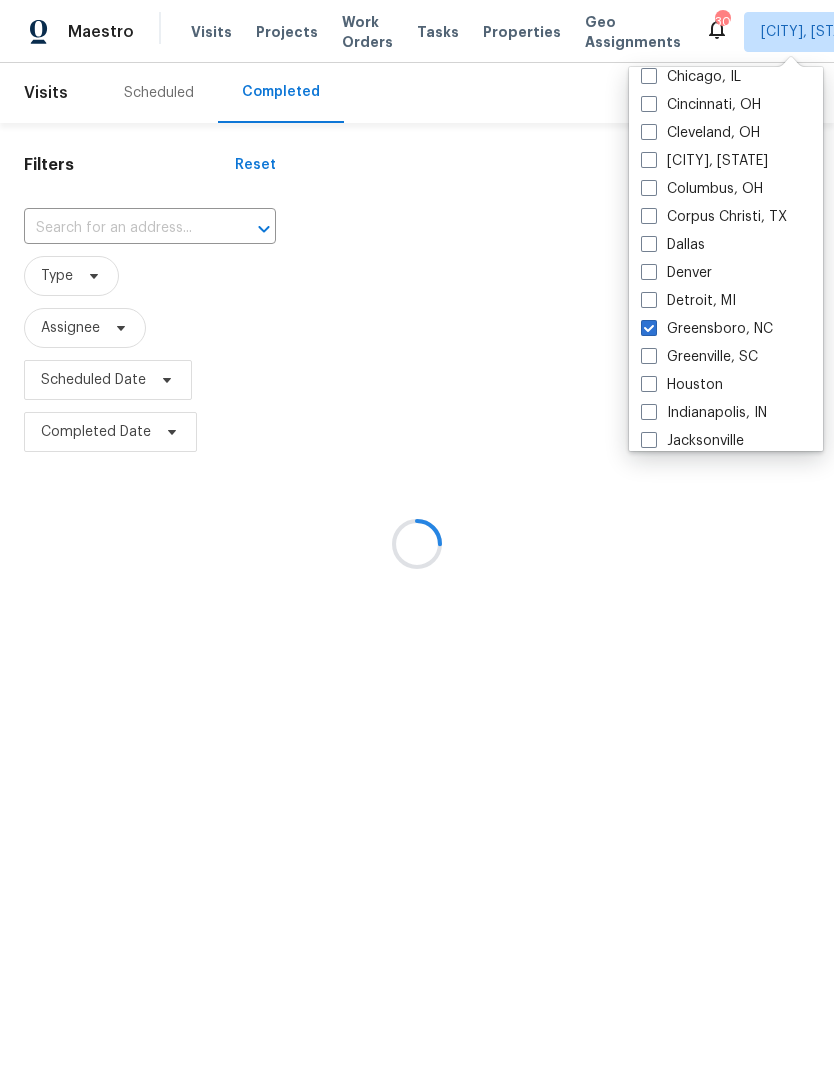 click on "Greenville, SC" at bounding box center [699, 357] 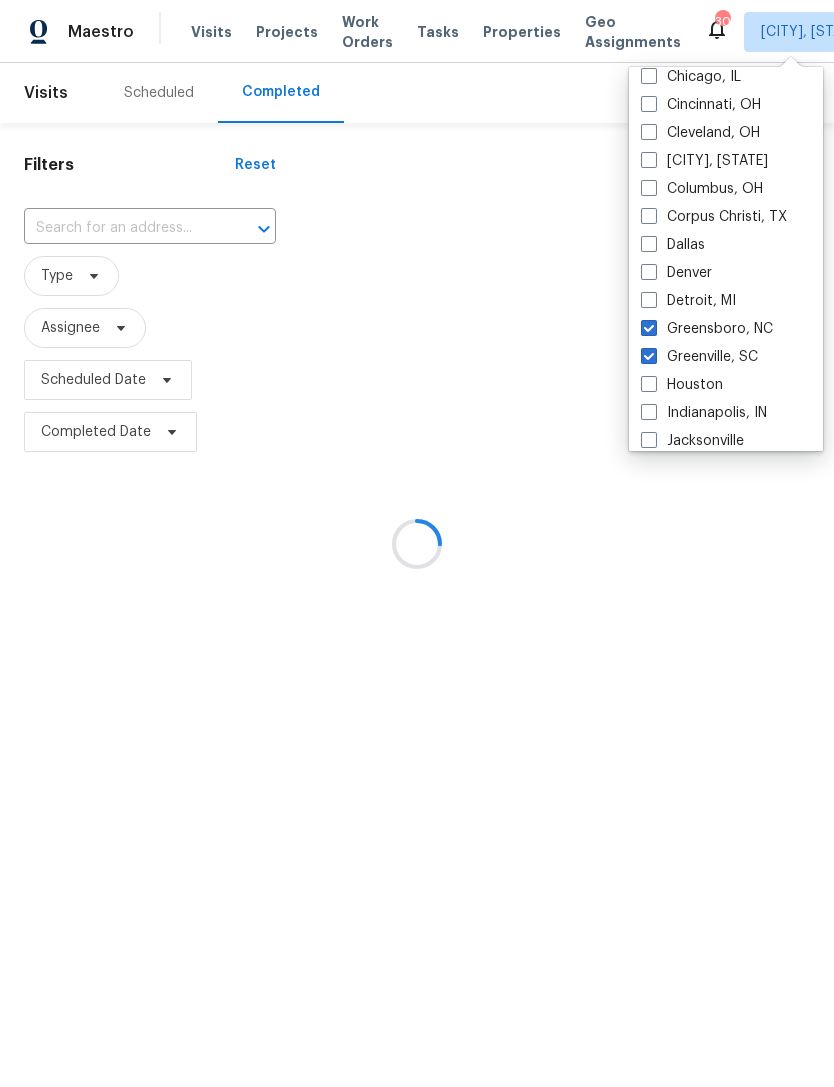 checkbox on "true" 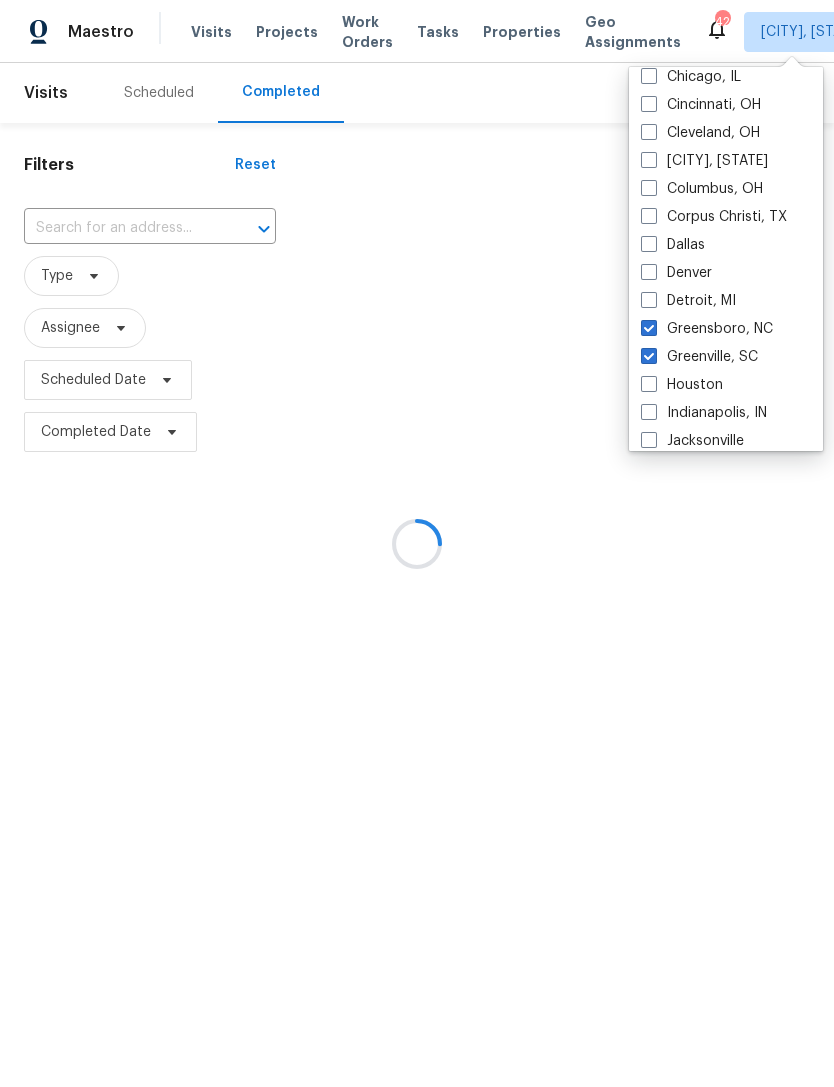 click on "Detroit, MI" at bounding box center (688, 301) 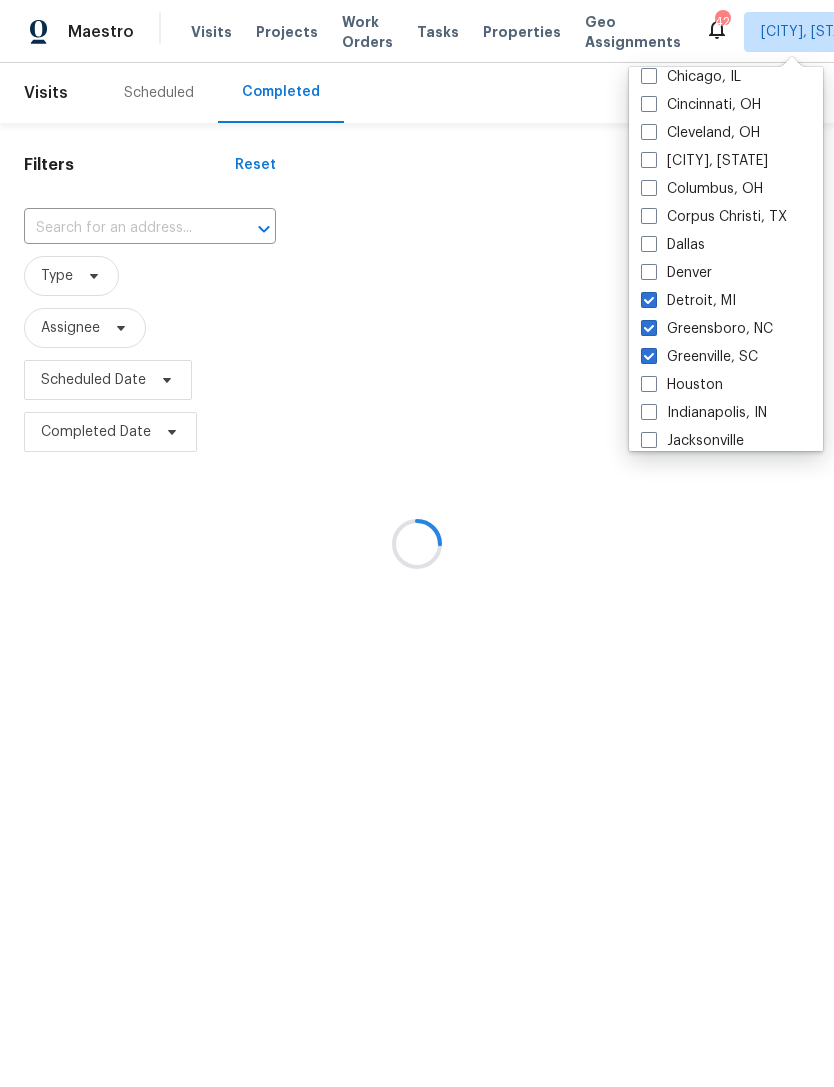 checkbox on "true" 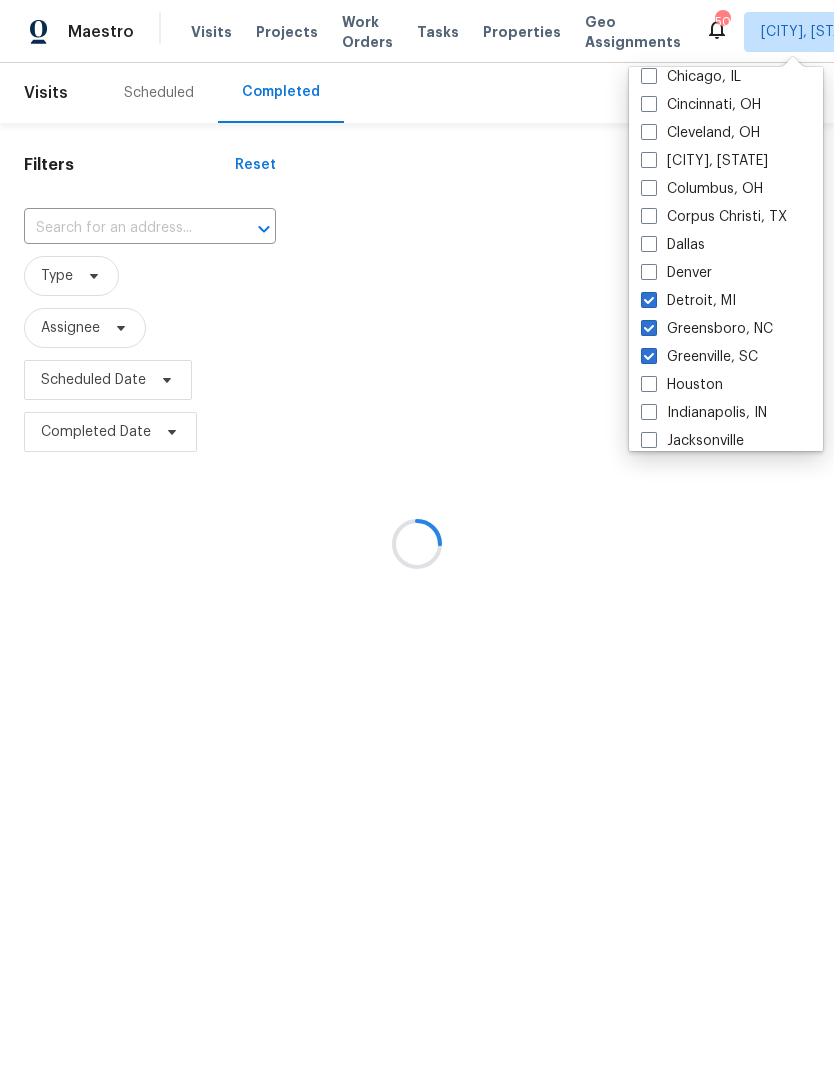 click on "Greensboro, NC" at bounding box center (707, 329) 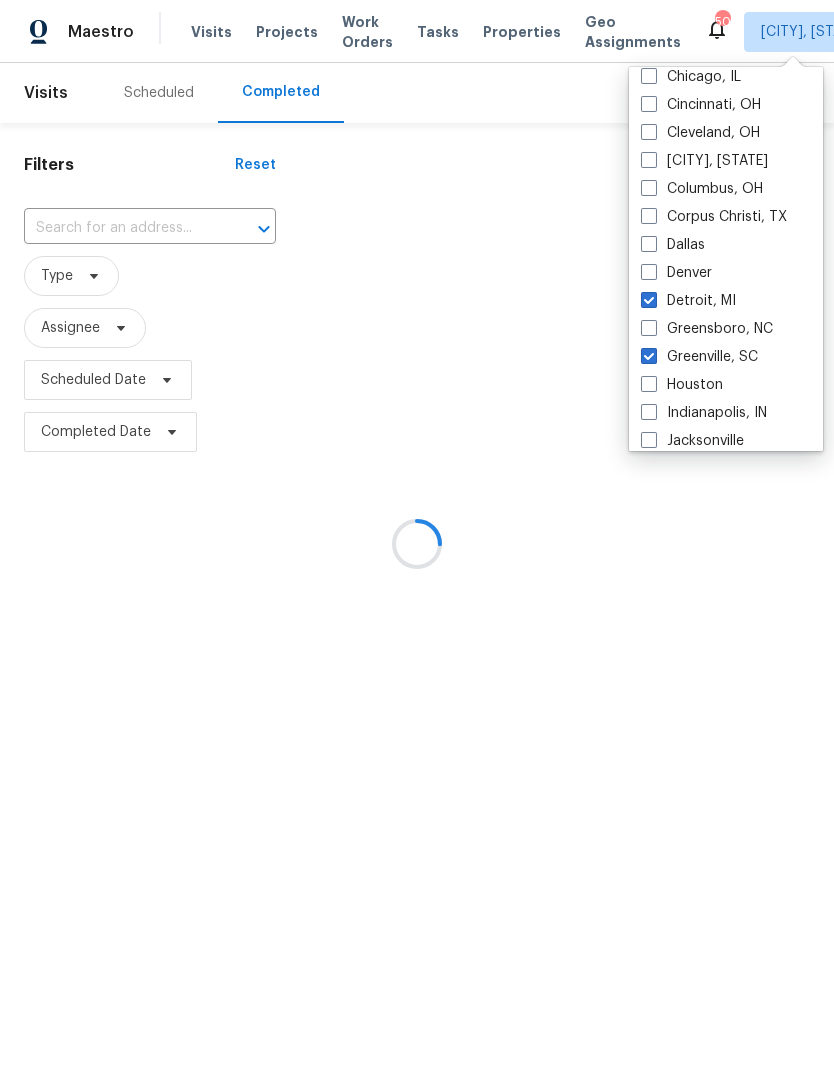 checkbox on "false" 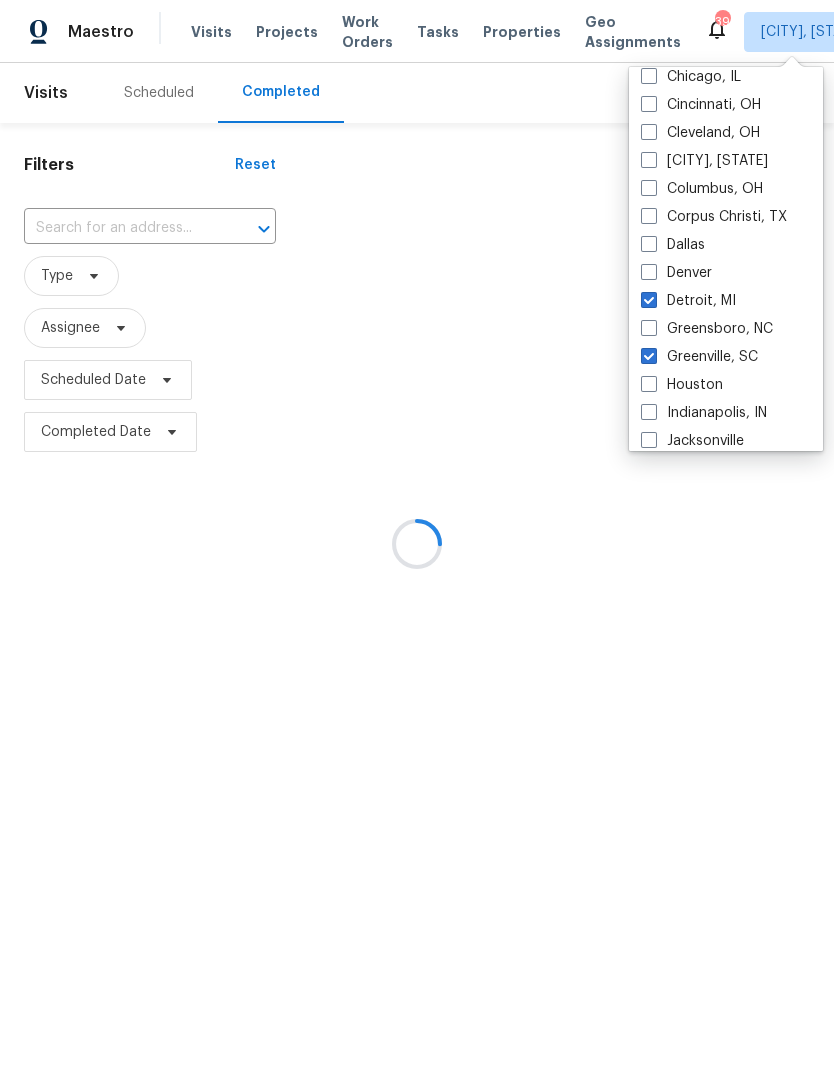 click on "Detroit, MI" at bounding box center [688, 301] 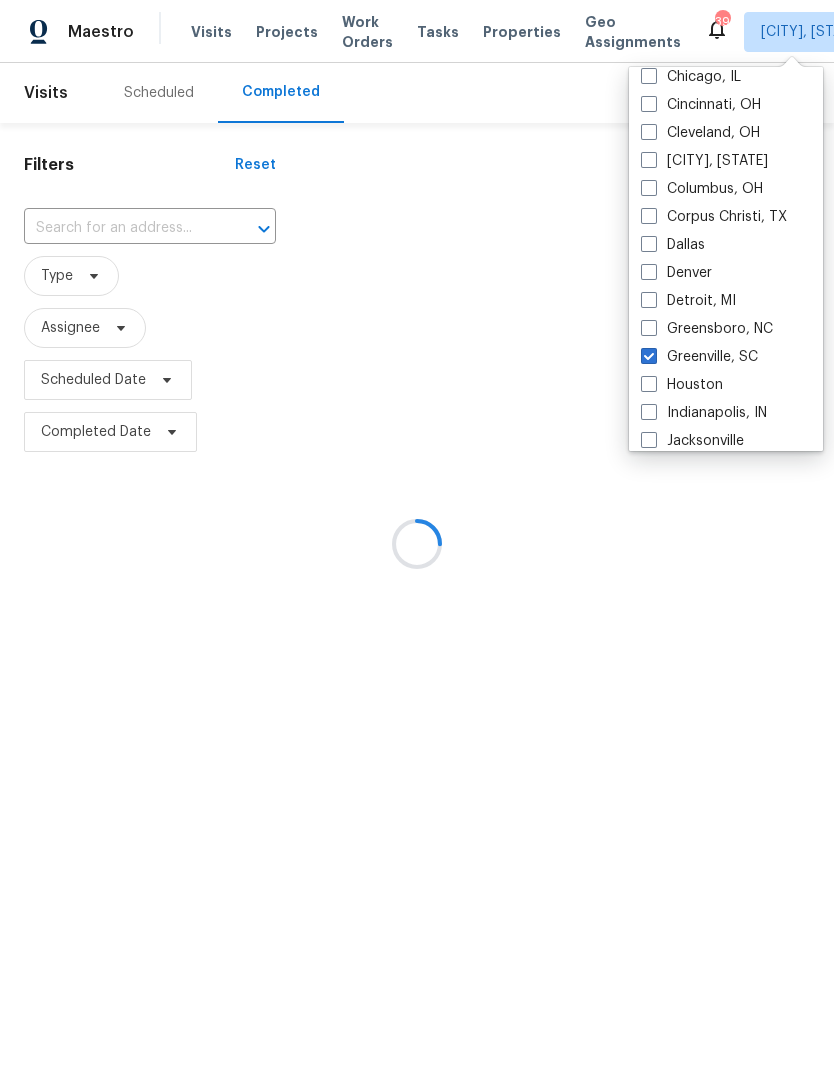 checkbox on "false" 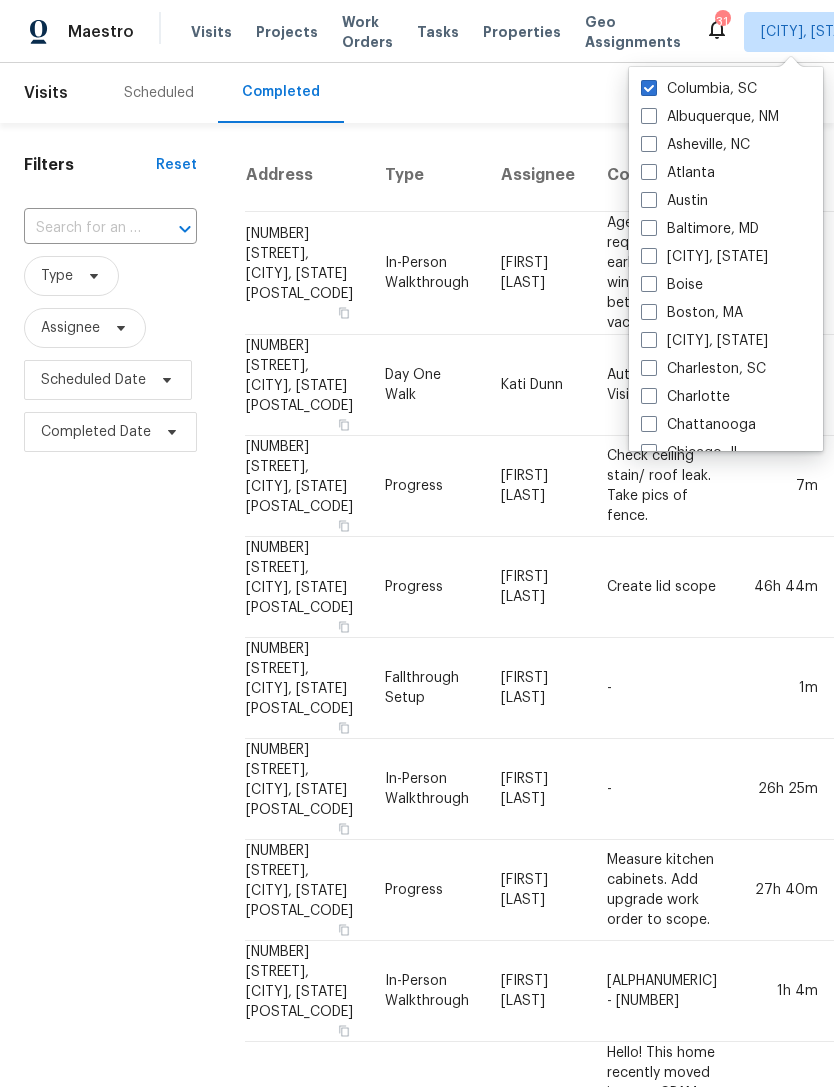 scroll, scrollTop: 0, scrollLeft: 0, axis: both 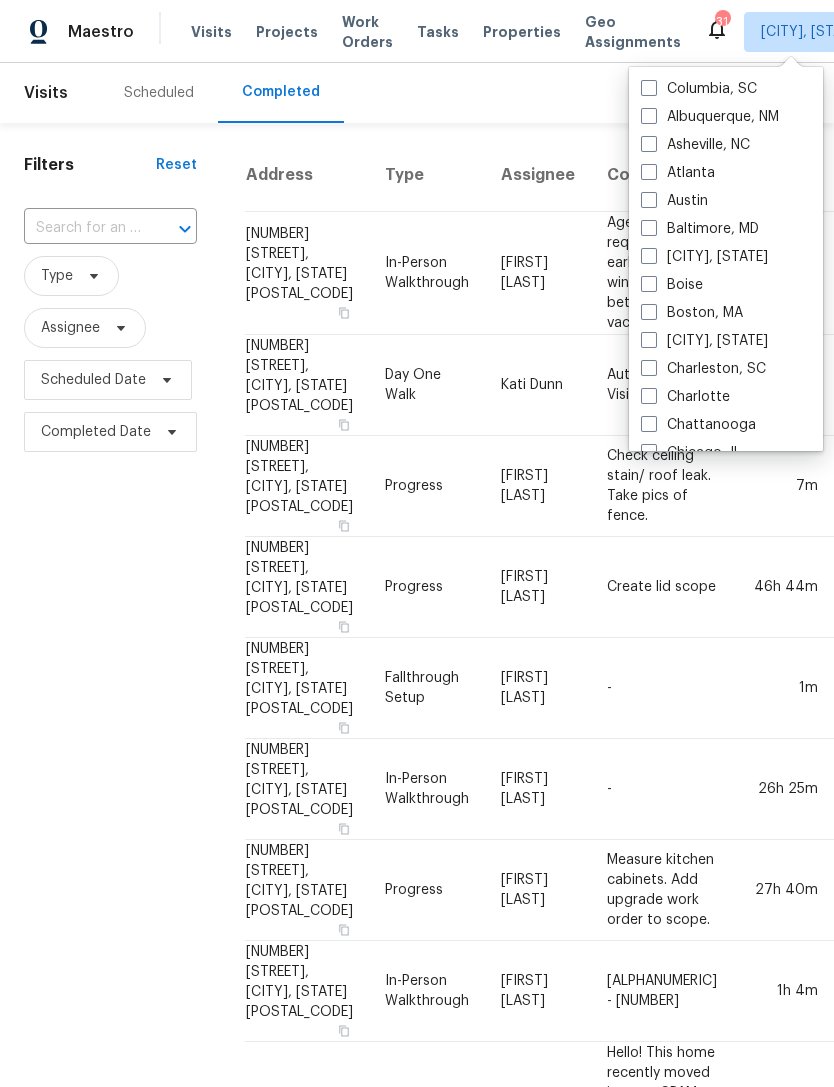 checkbox on "false" 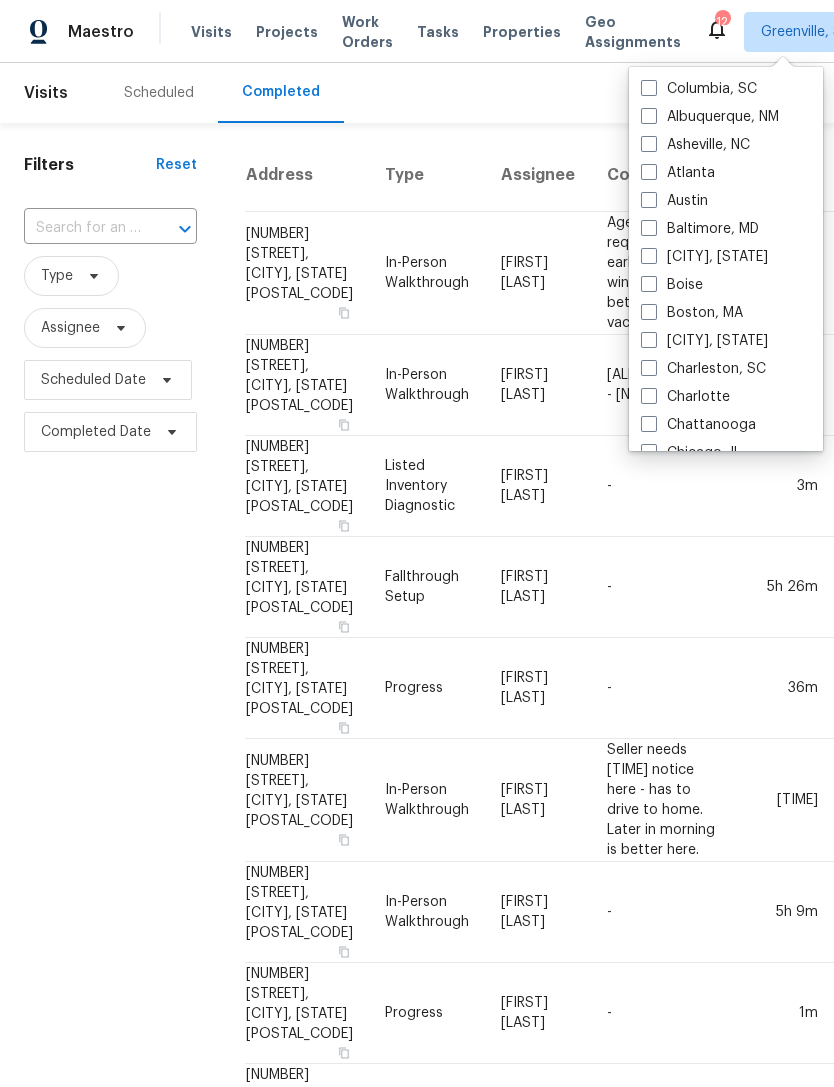click on "Visits Projects Work Orders Tasks Properties Geo Assignments" at bounding box center (448, 32) 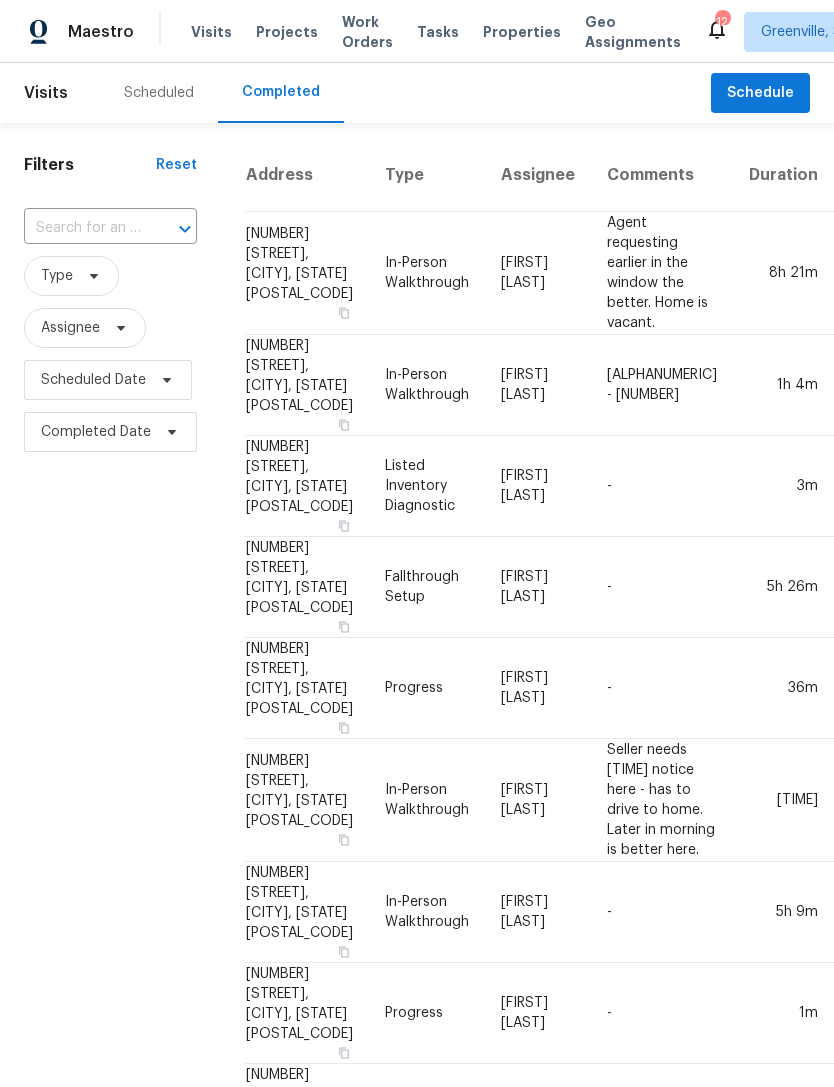 click on "Properties" at bounding box center [522, 32] 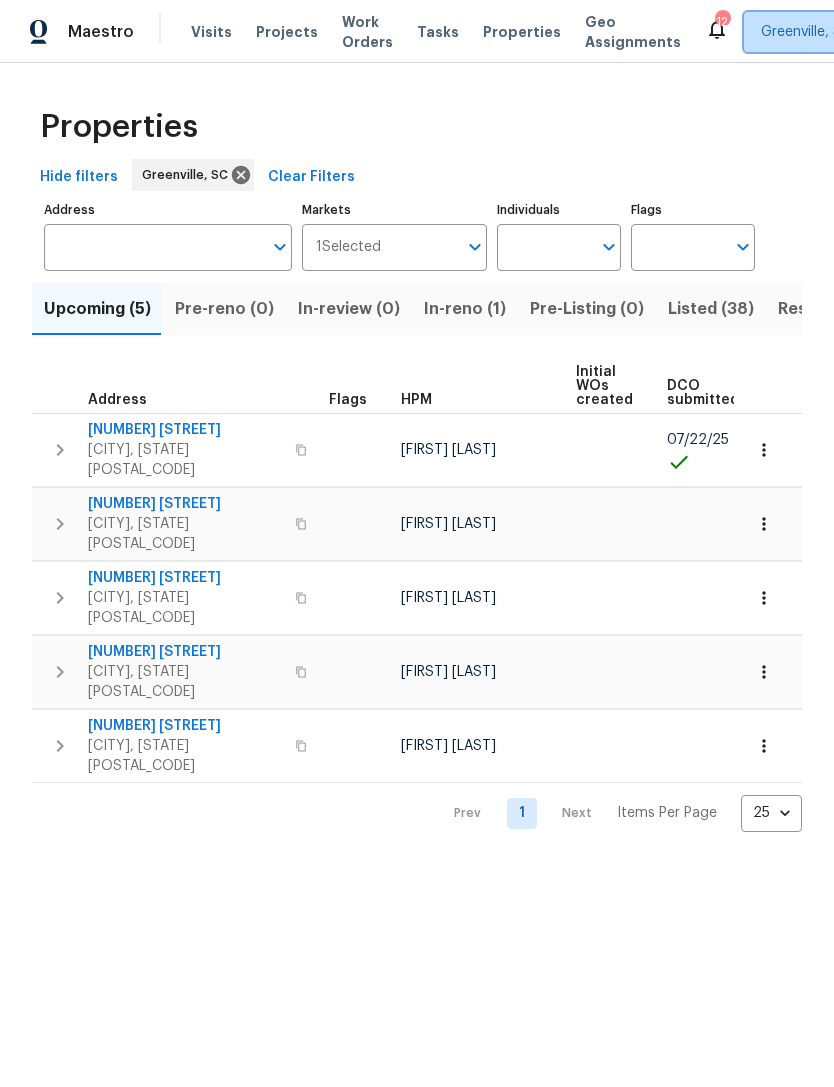 click on "Greenville, SC" at bounding box center [806, 32] 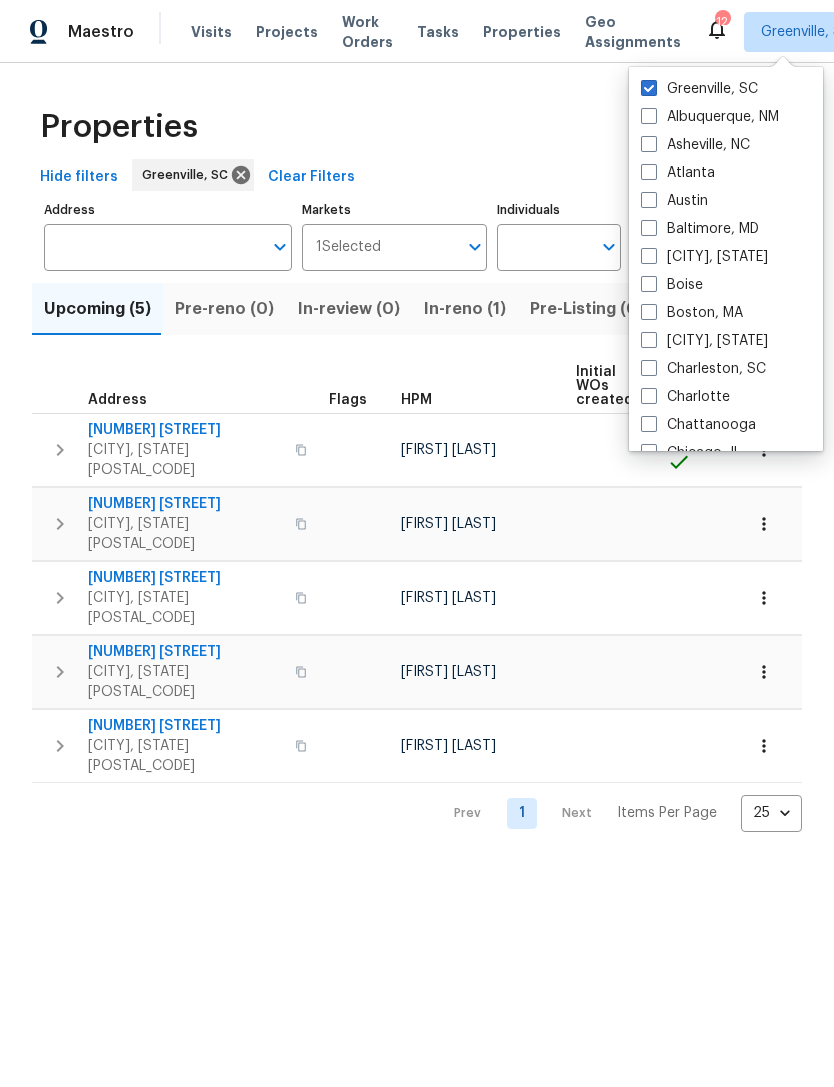 click on "Charleston, SC" at bounding box center (703, 369) 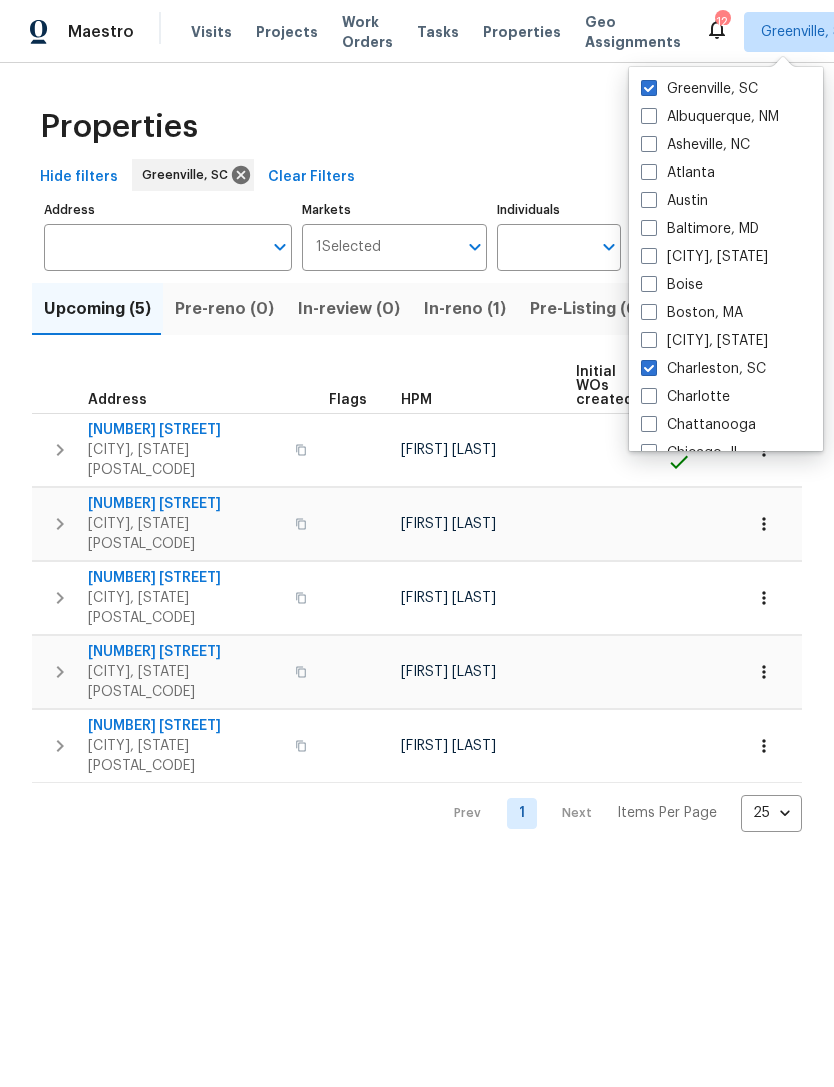 checkbox on "true" 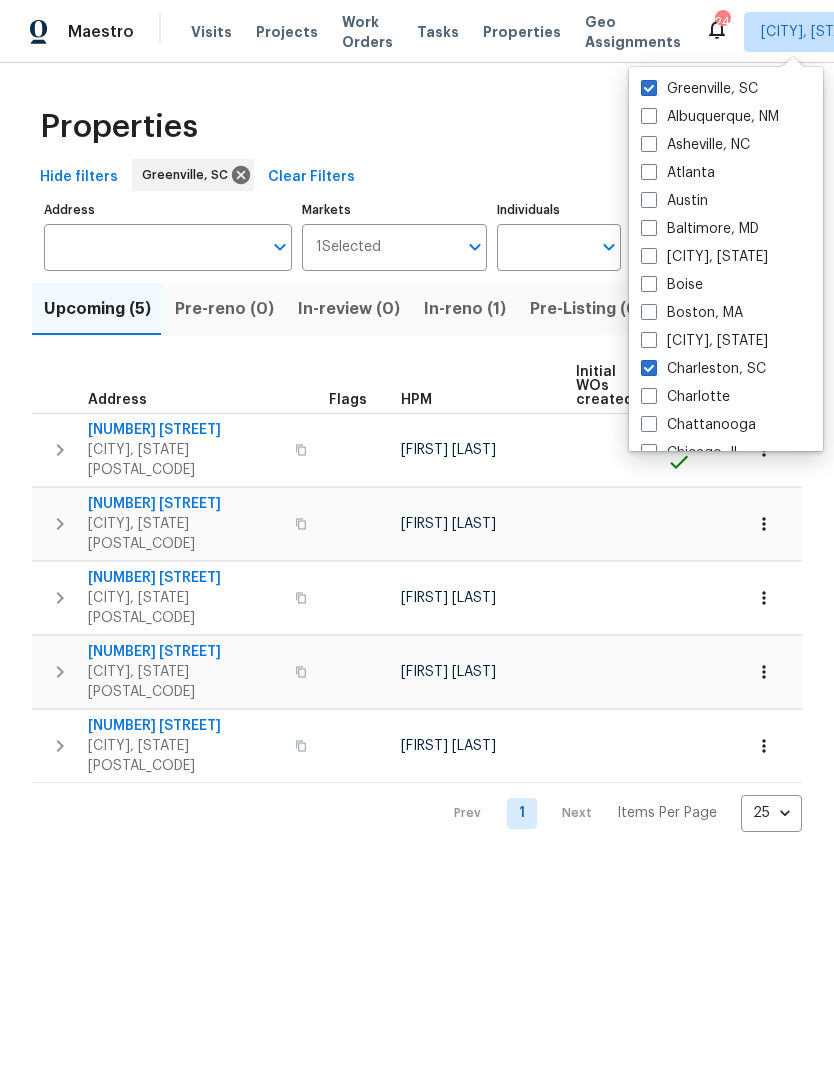 click on "Greenville, SC" at bounding box center (699, 89) 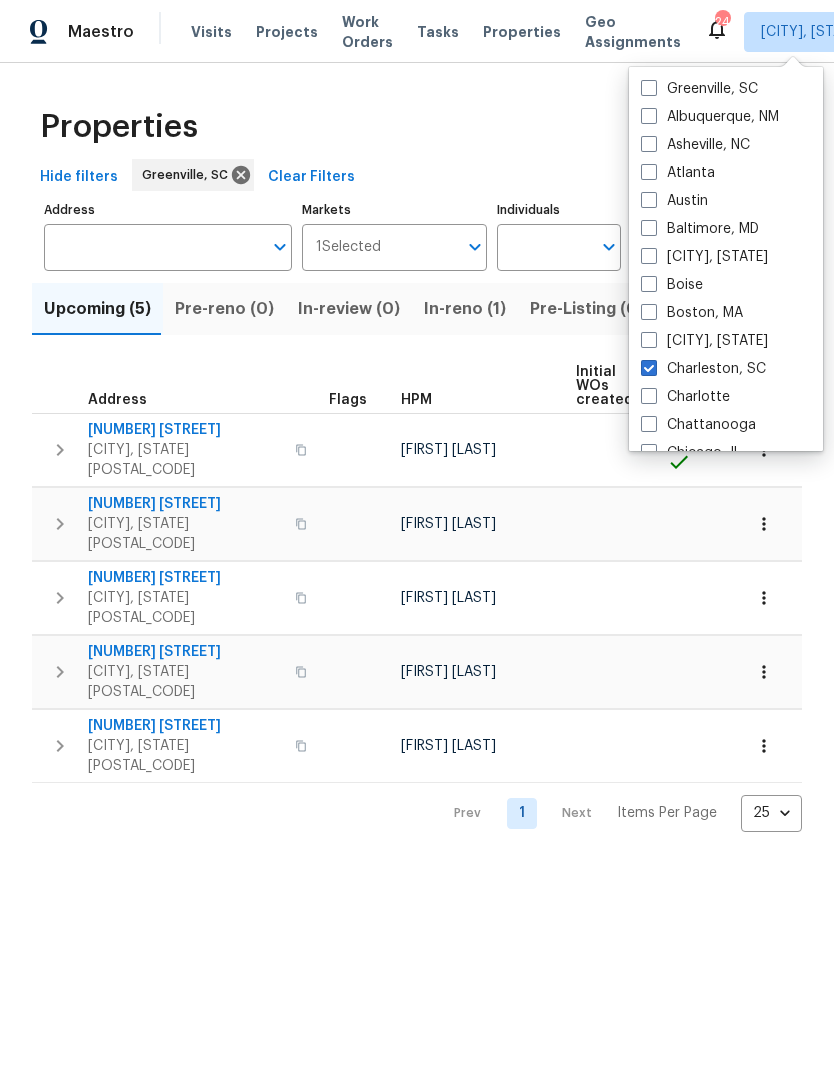 checkbox on "false" 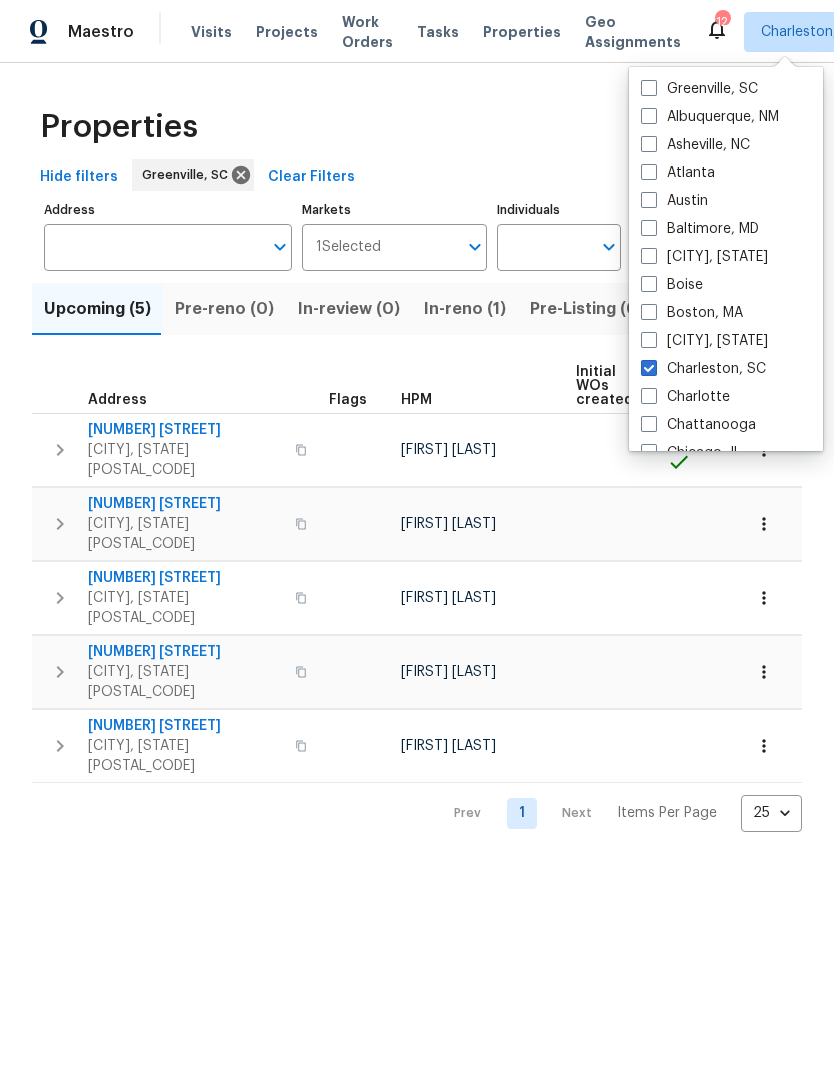 click on "Properties" at bounding box center [522, 32] 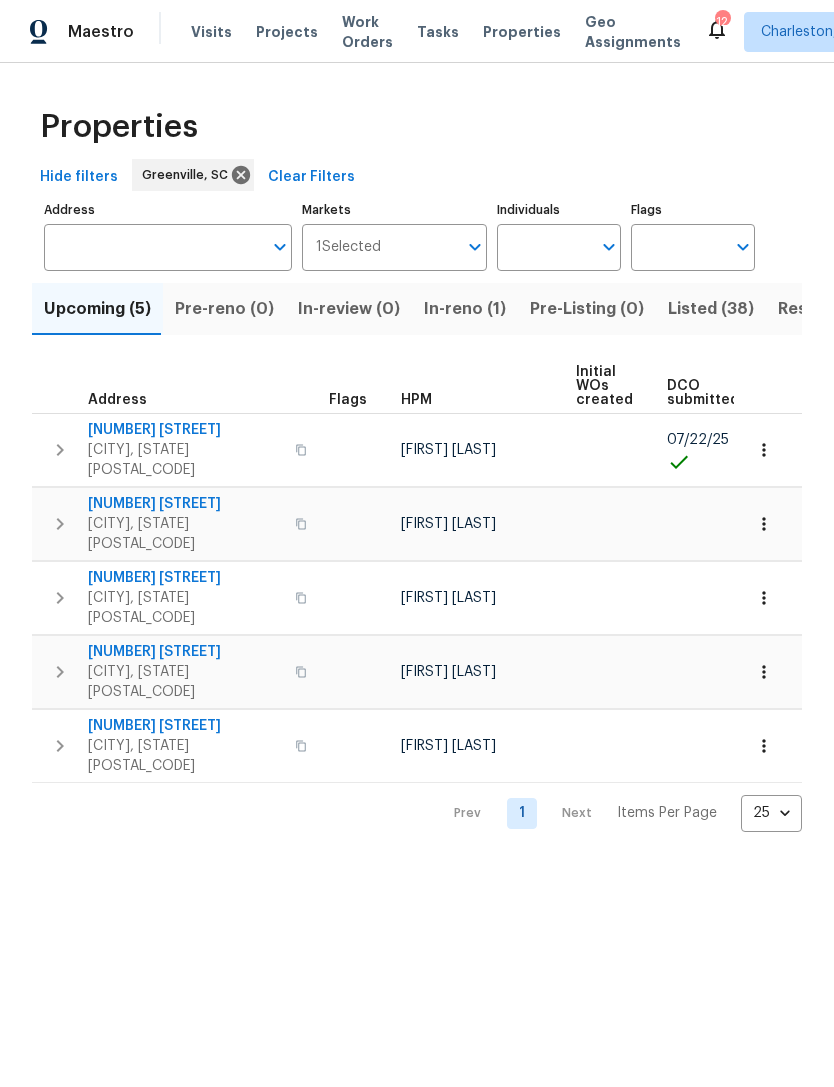 click on "Visits" at bounding box center (211, 32) 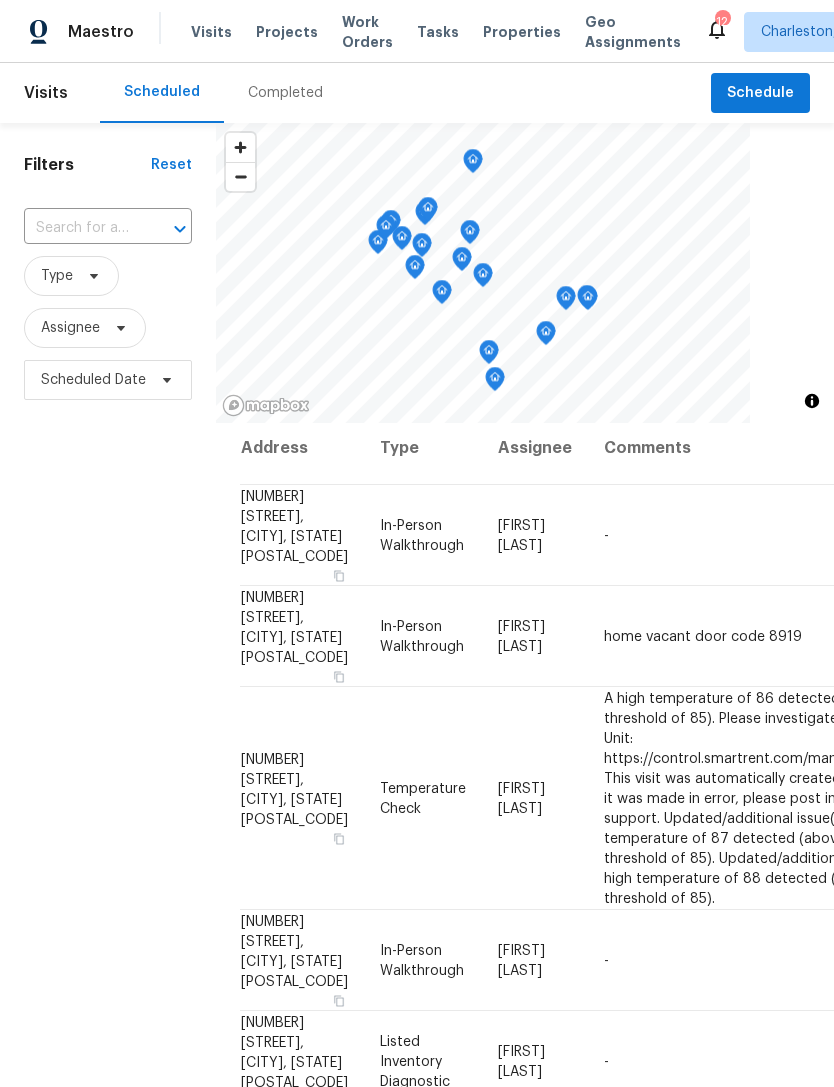 scroll, scrollTop: 11, scrollLeft: 0, axis: vertical 